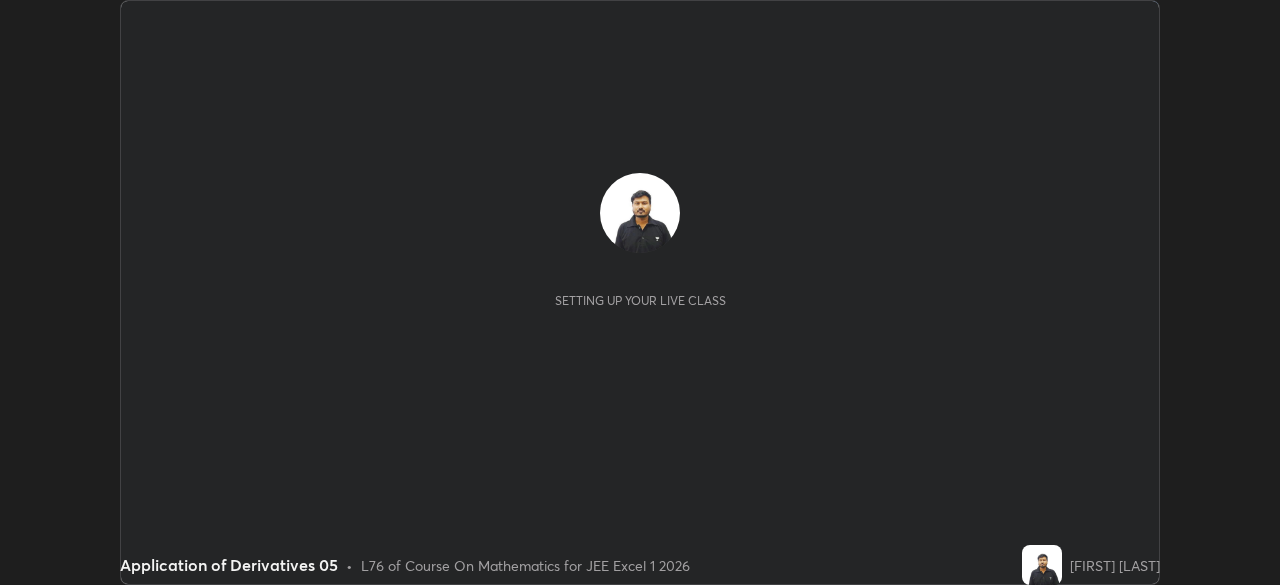 scroll, scrollTop: 0, scrollLeft: 0, axis: both 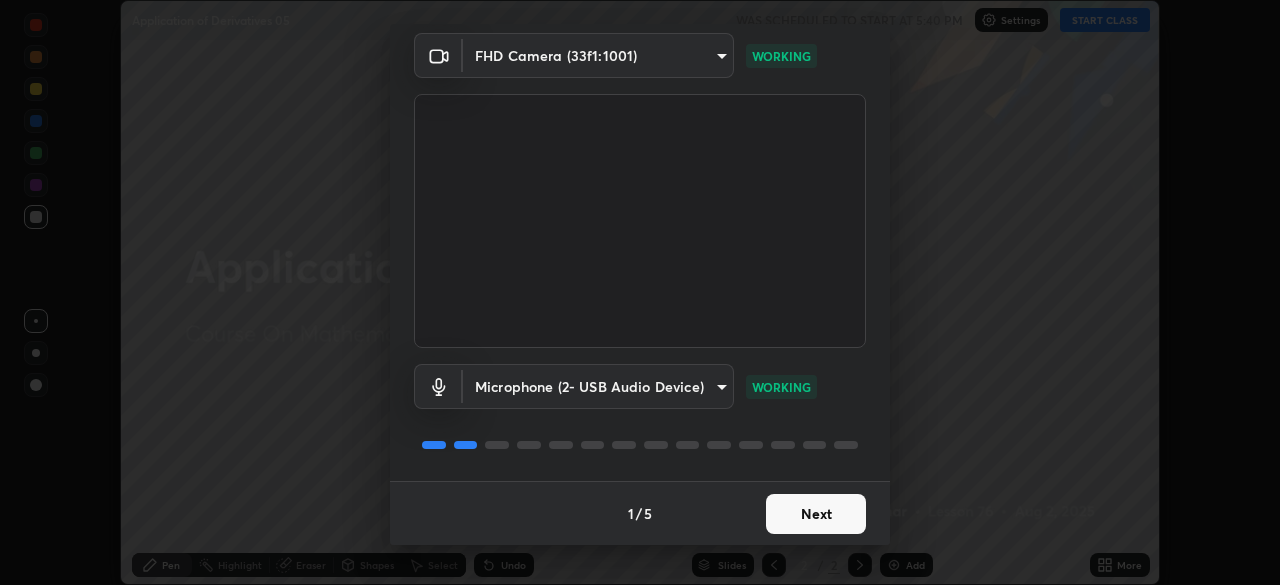 click on "Next" at bounding box center (816, 514) 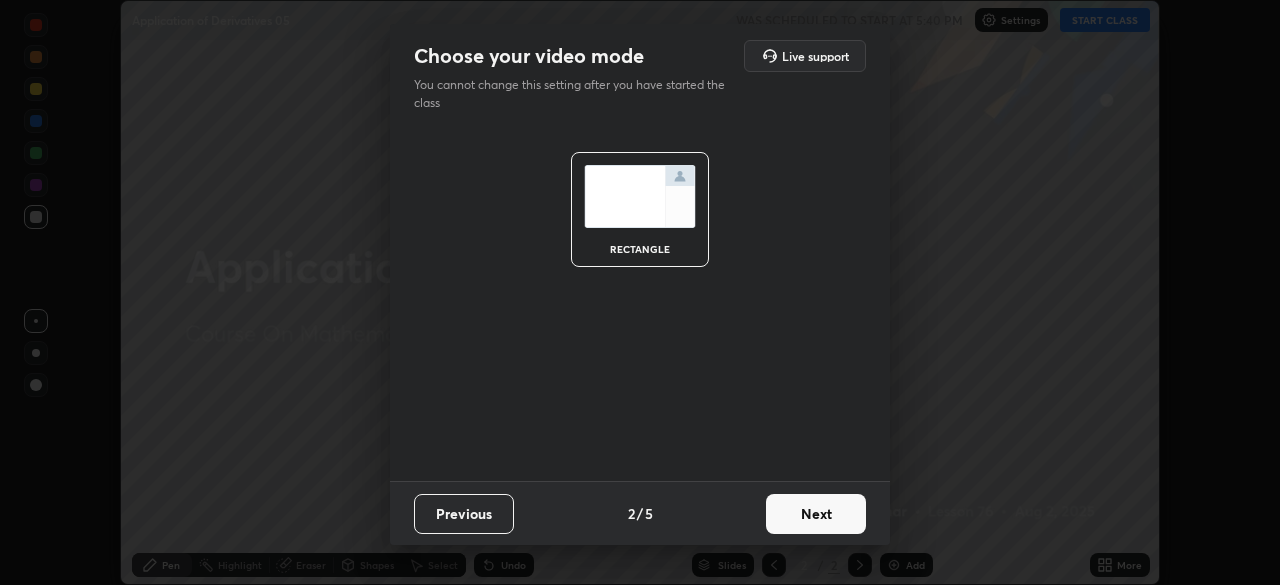 scroll, scrollTop: 0, scrollLeft: 0, axis: both 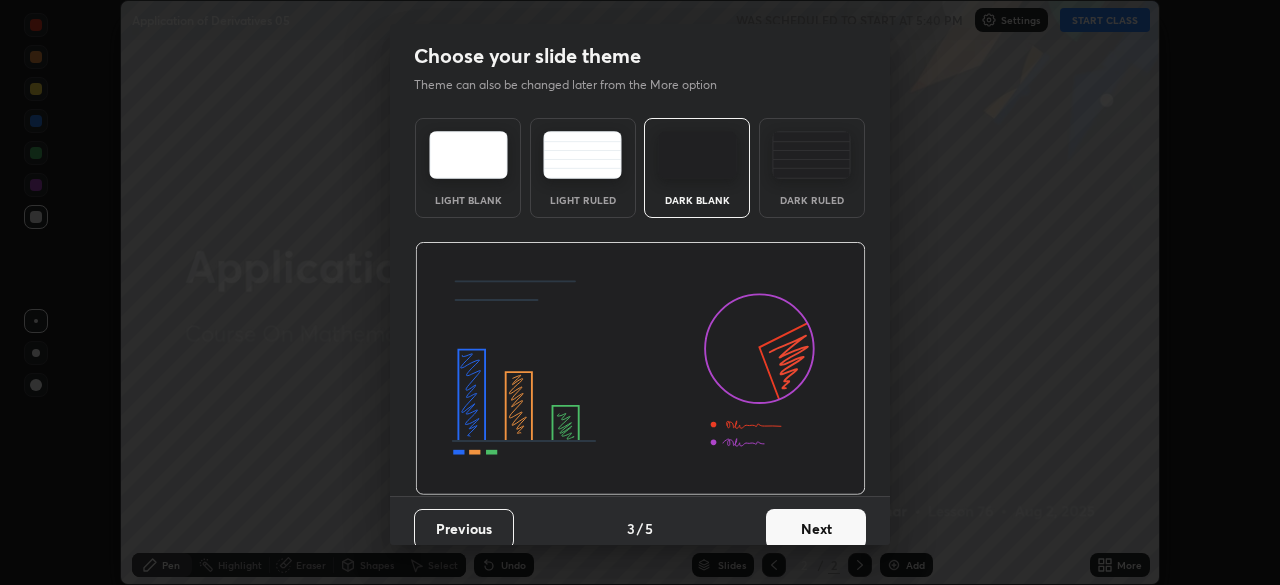 click on "Next" at bounding box center (816, 529) 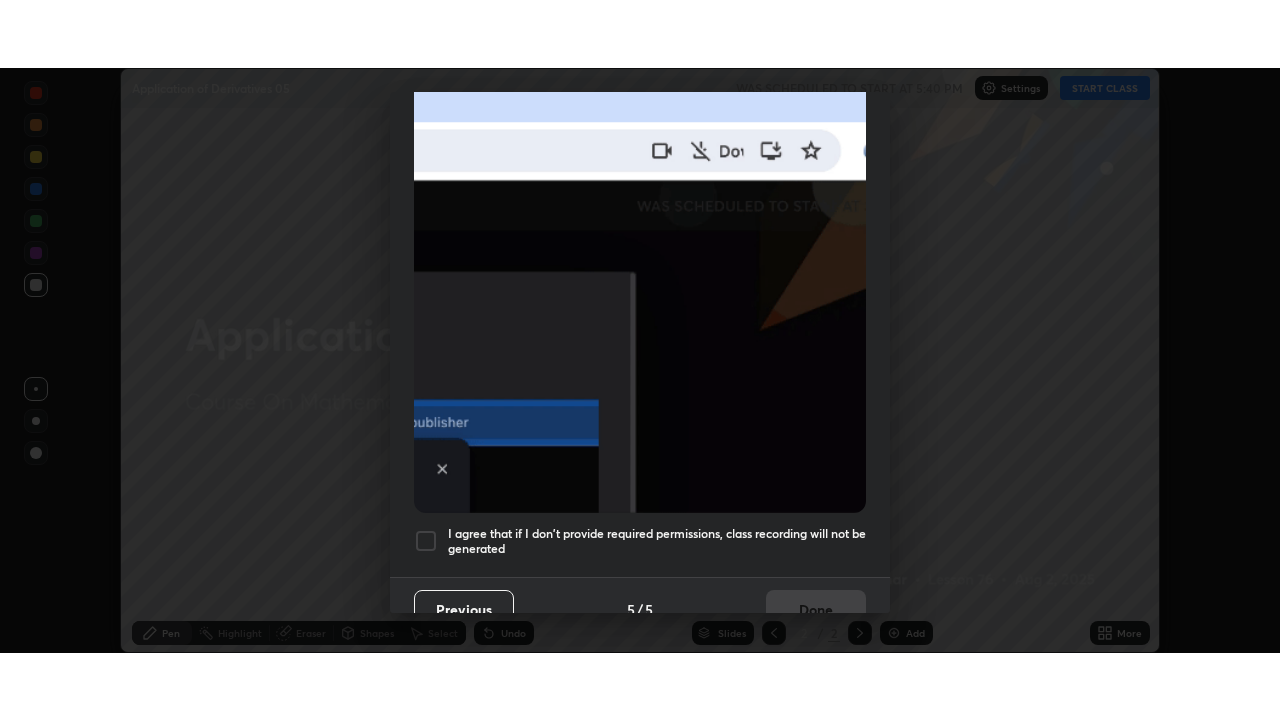scroll, scrollTop: 479, scrollLeft: 0, axis: vertical 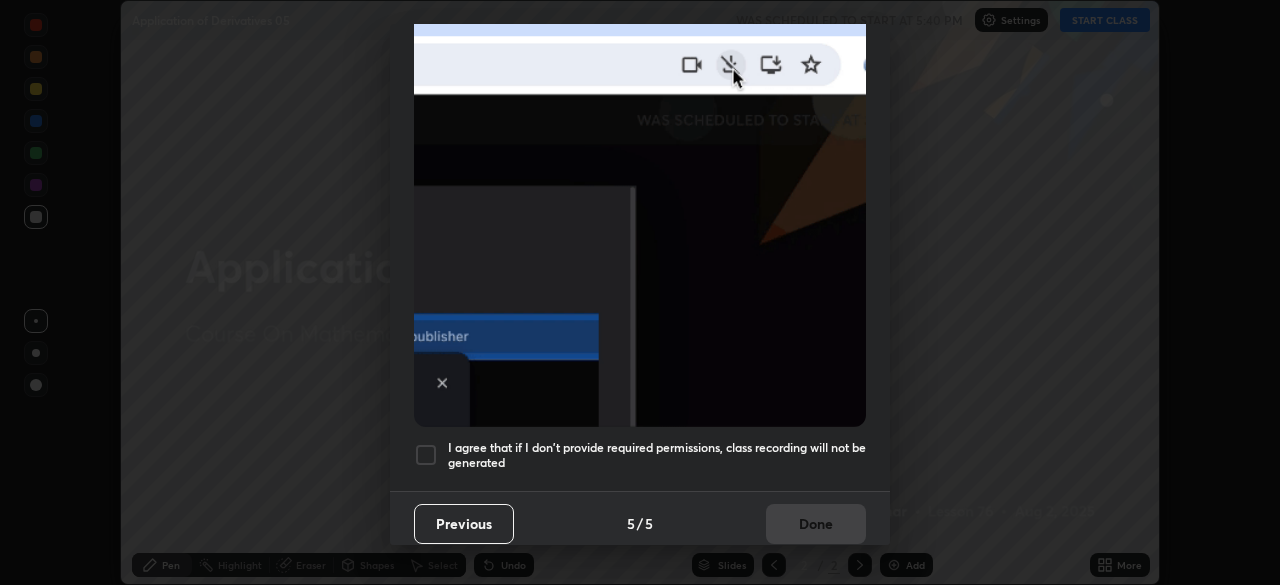 click on "I agree that if I don't provide required permissions, class recording will not be generated" at bounding box center (657, 455) 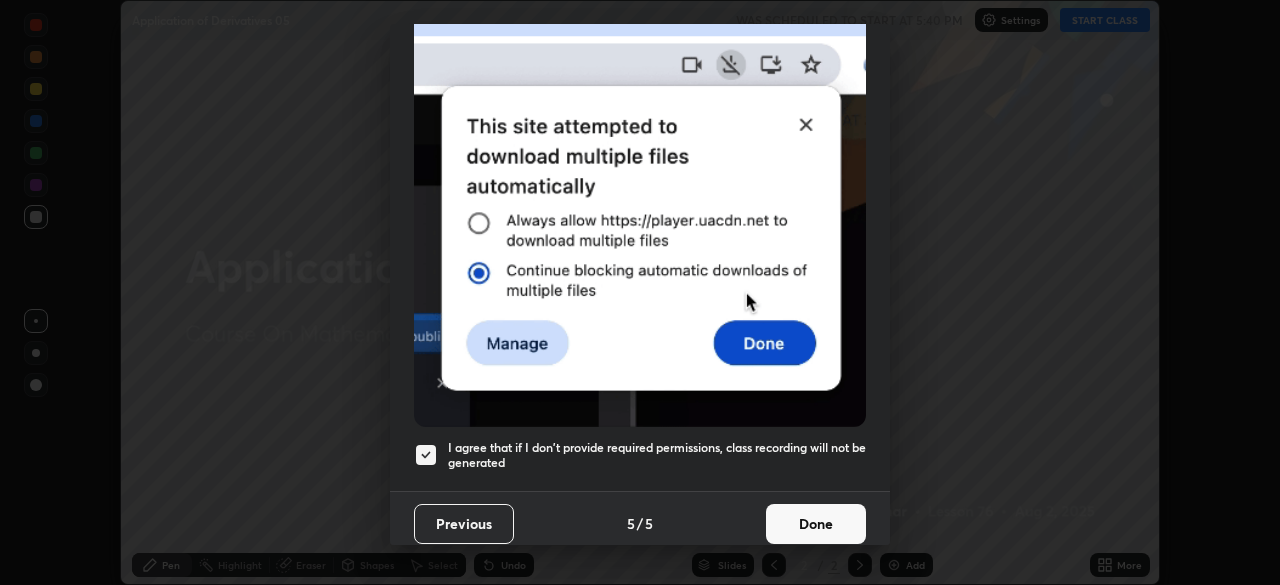 click on "Done" at bounding box center [816, 524] 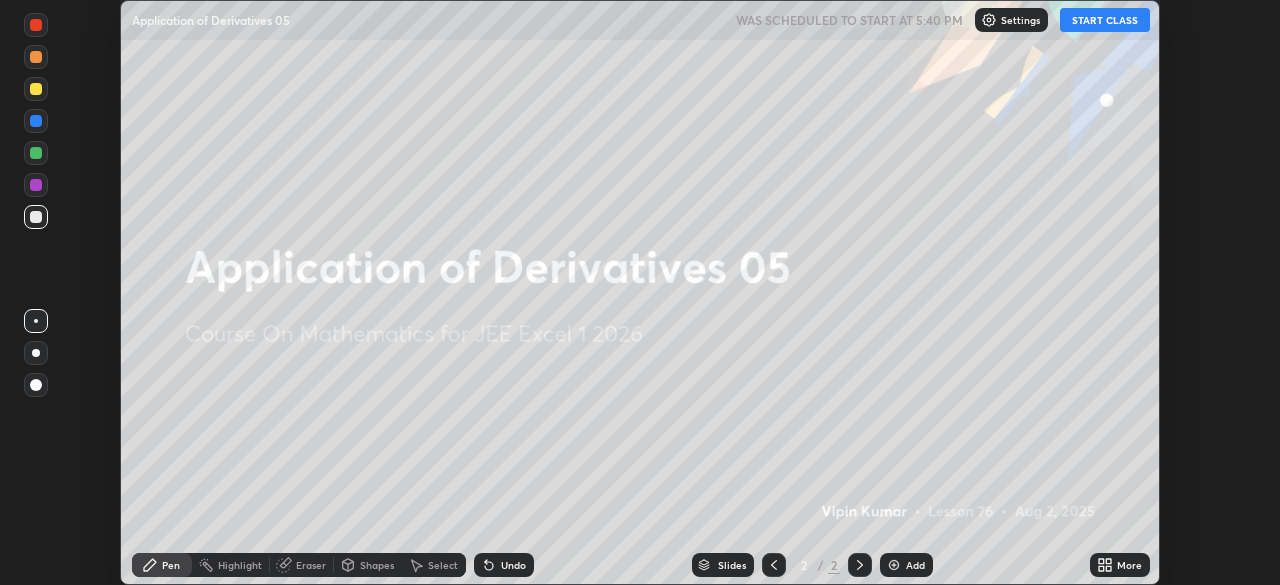 click on "Add" at bounding box center (915, 565) 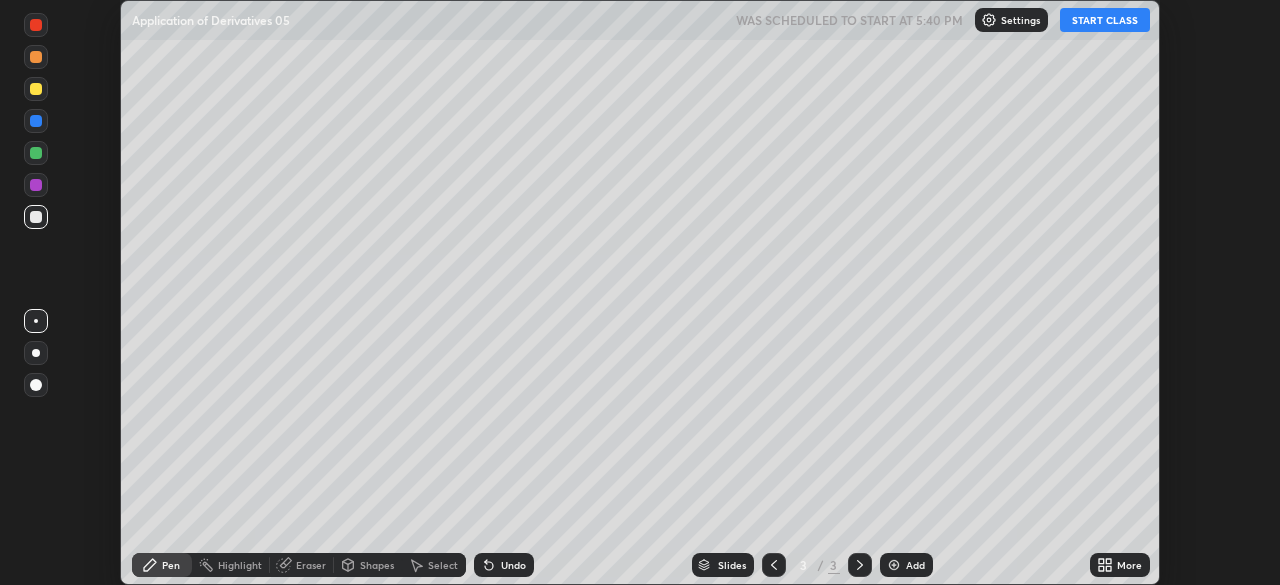 click 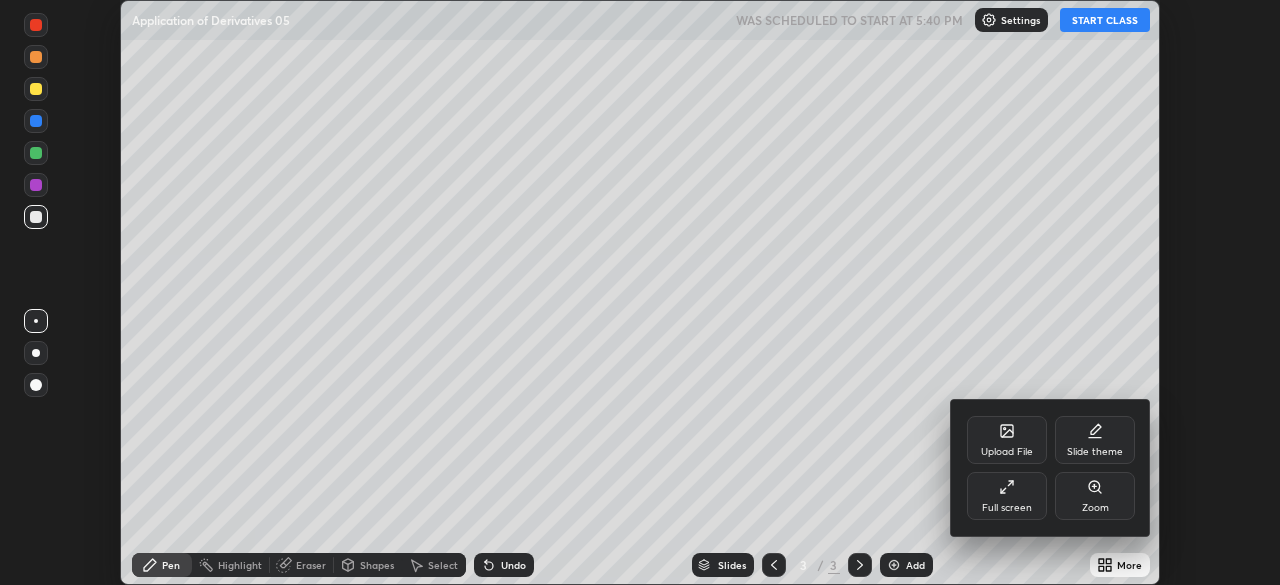 click at bounding box center (640, 292) 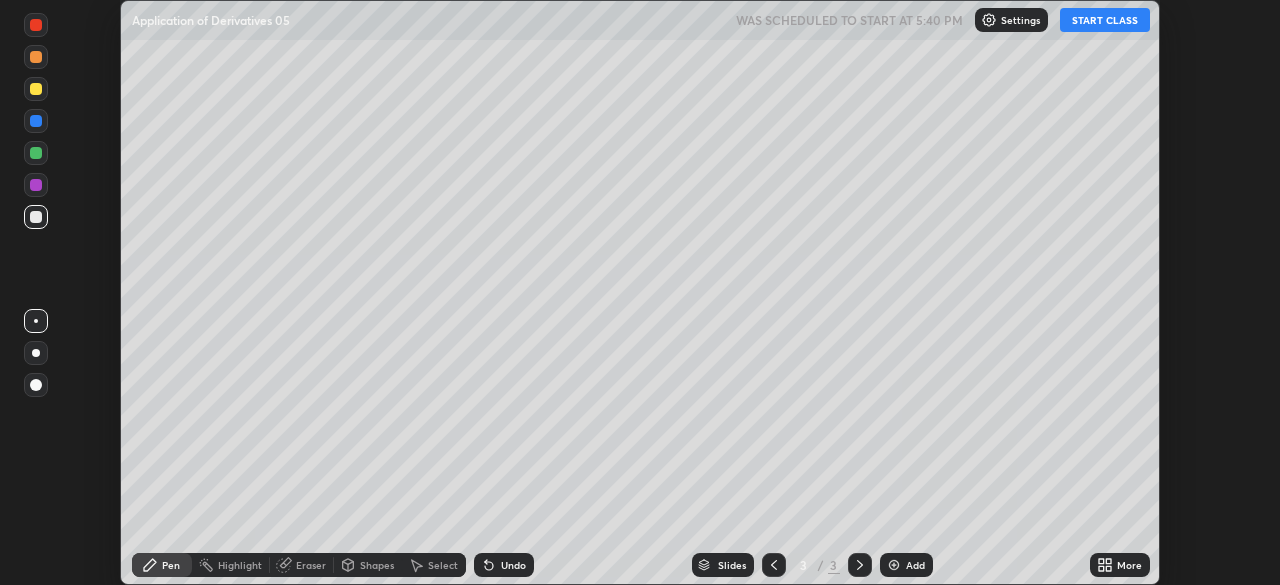 click 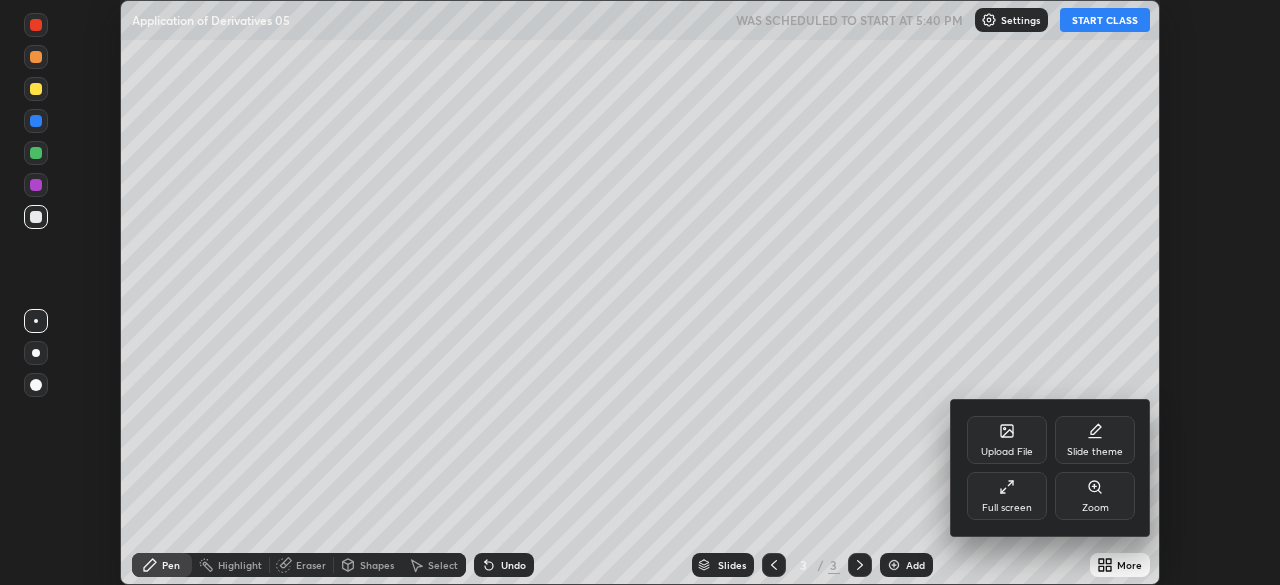 click on "Full screen" at bounding box center (1007, 496) 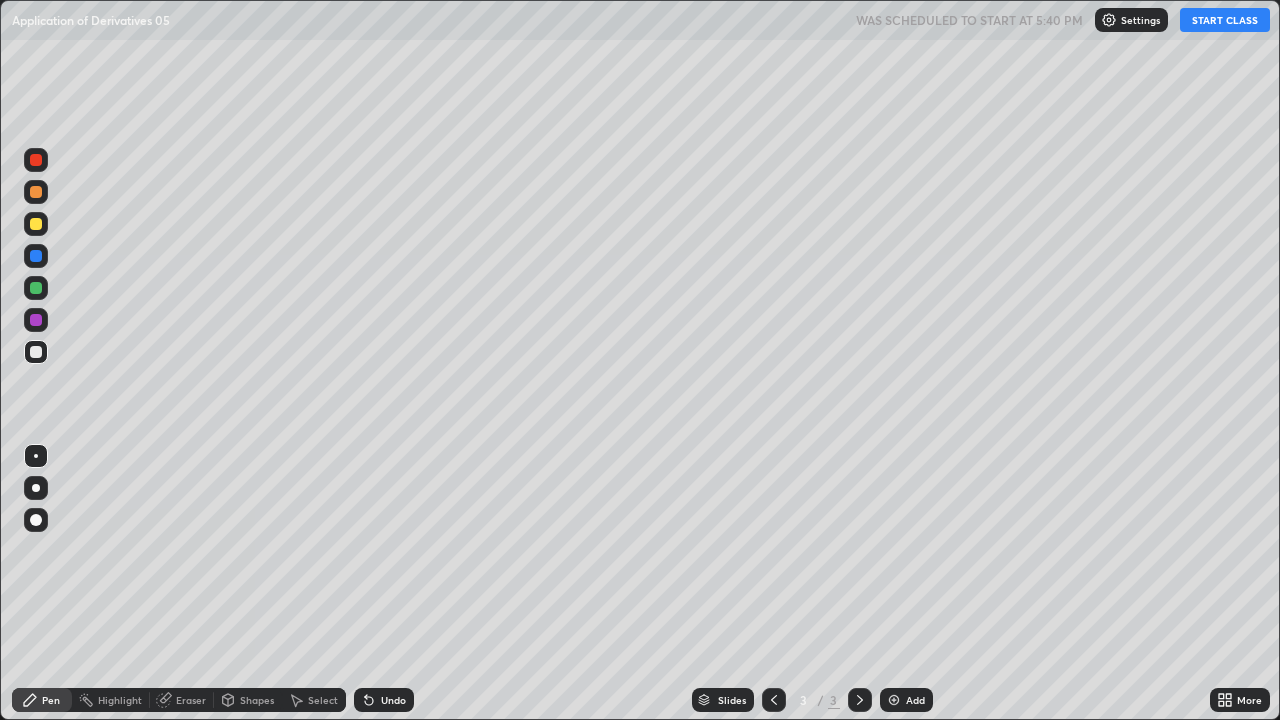 scroll, scrollTop: 99280, scrollLeft: 98720, axis: both 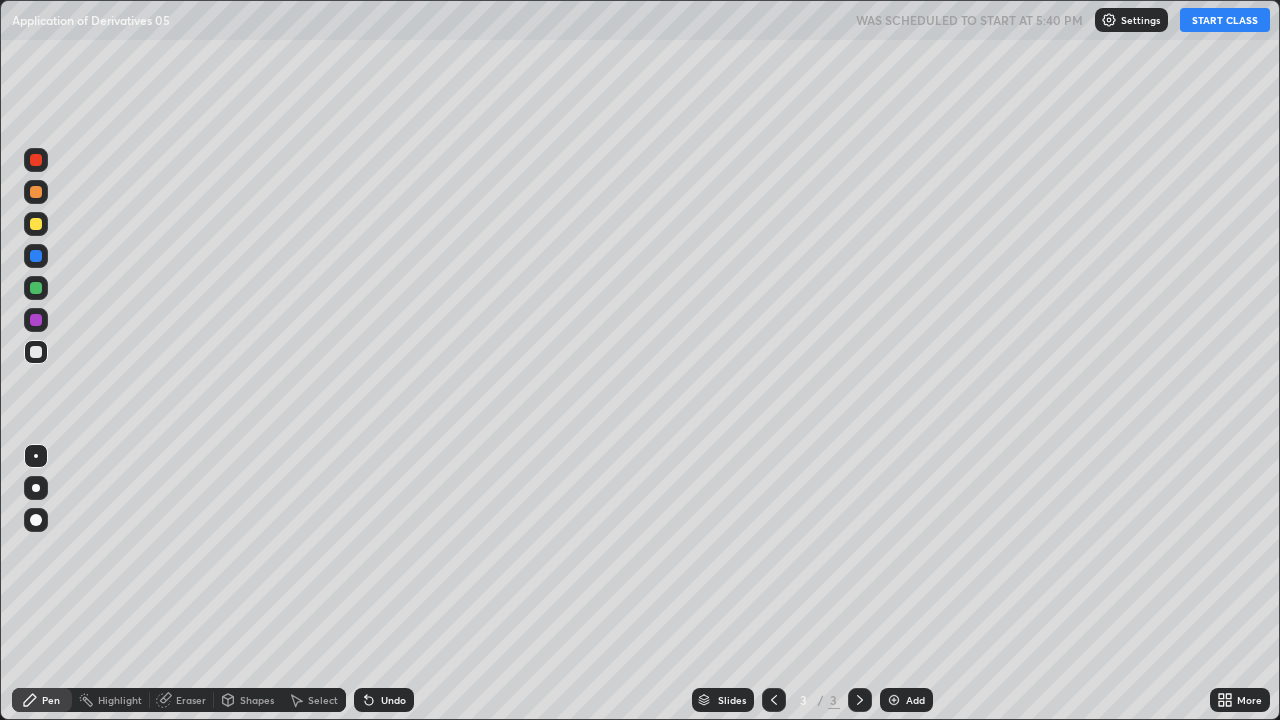 click on "START CLASS" at bounding box center (1225, 20) 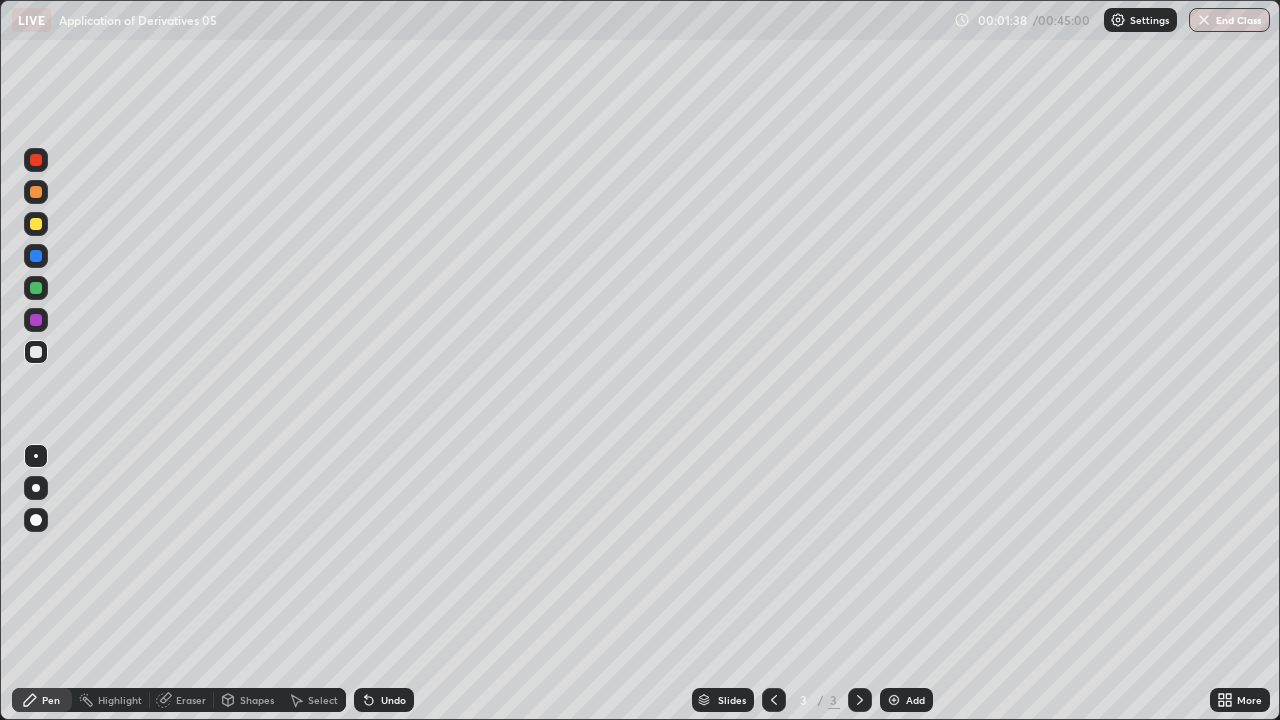 click on "Eraser" at bounding box center [191, 700] 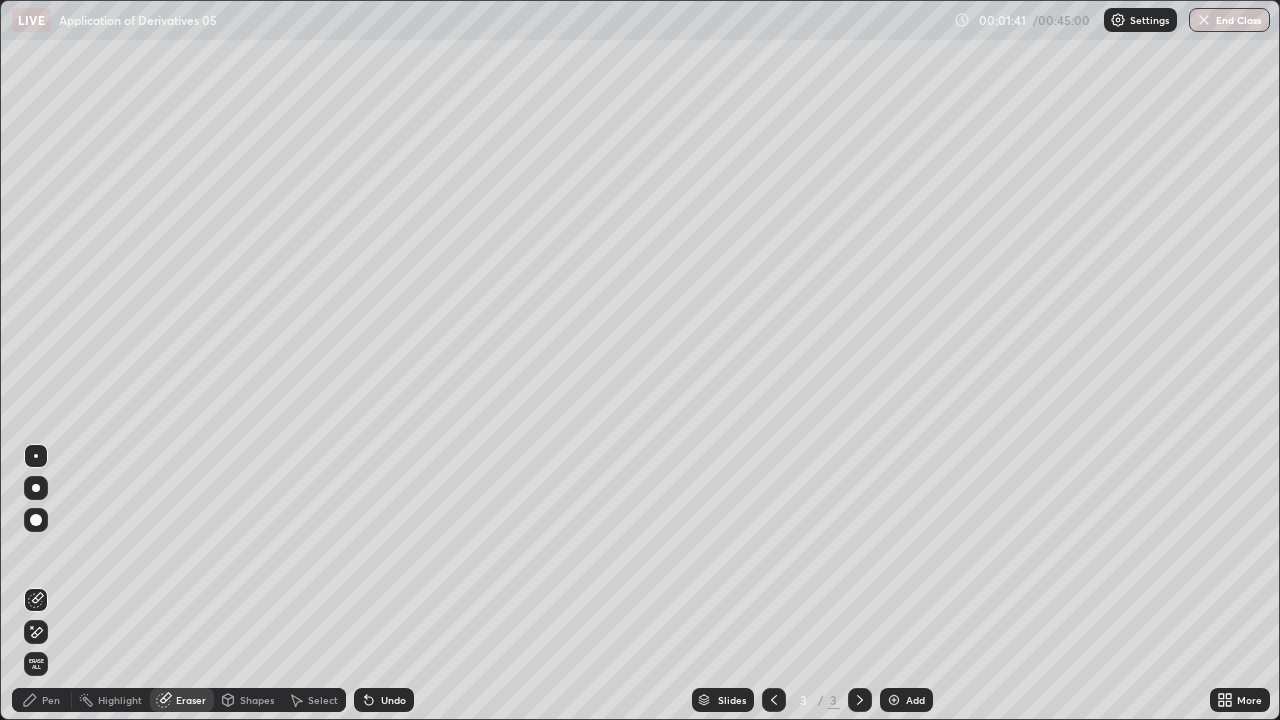 click on "Pen" at bounding box center (51, 700) 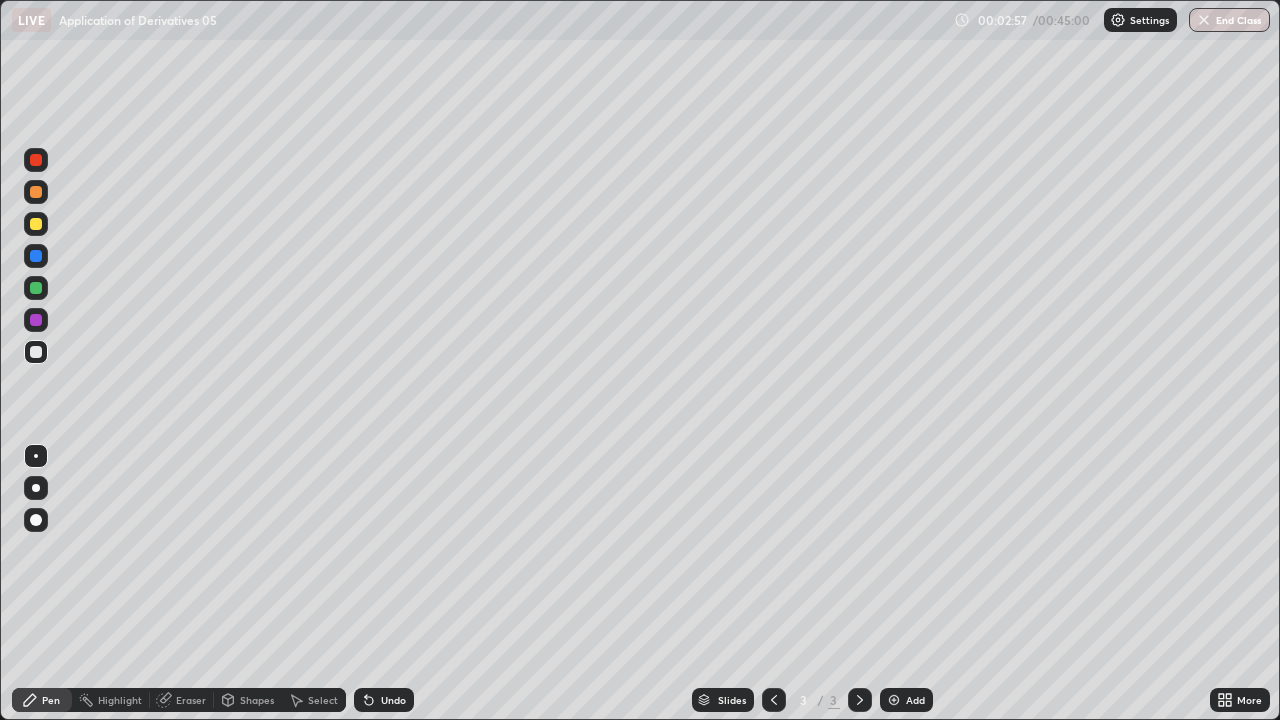 click on "Undo" at bounding box center [384, 700] 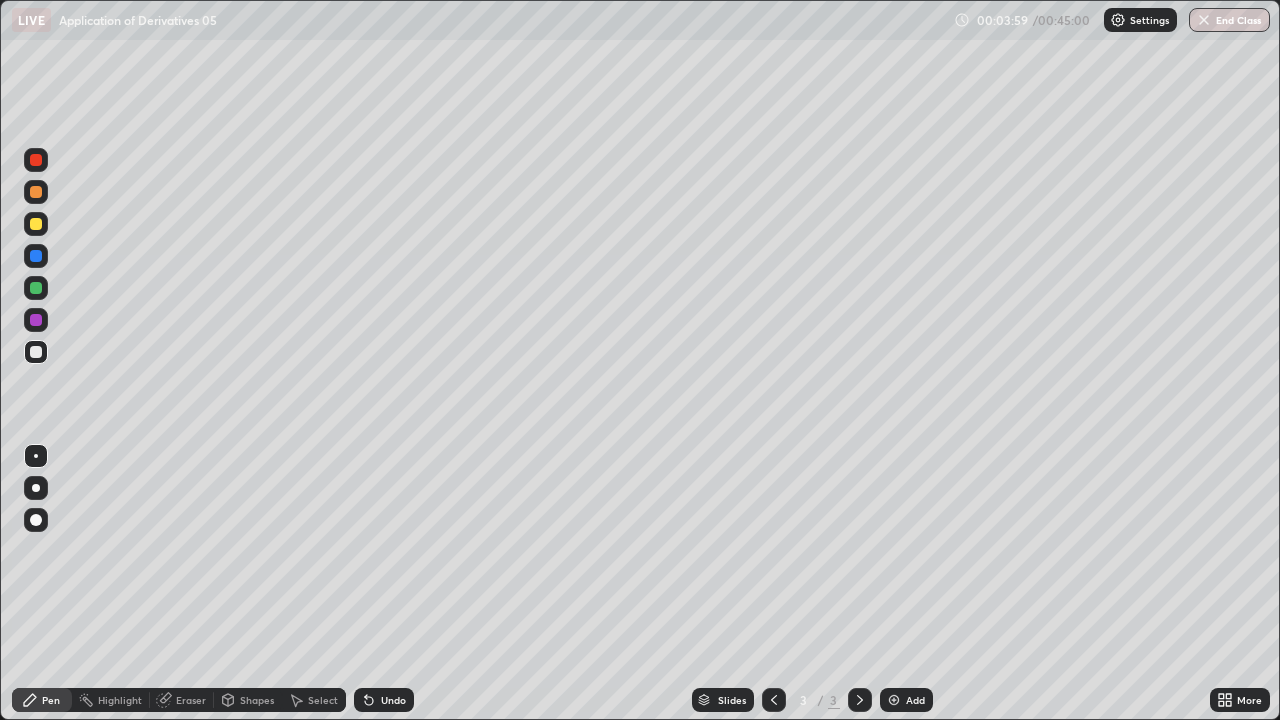 click on "Add" at bounding box center (915, 700) 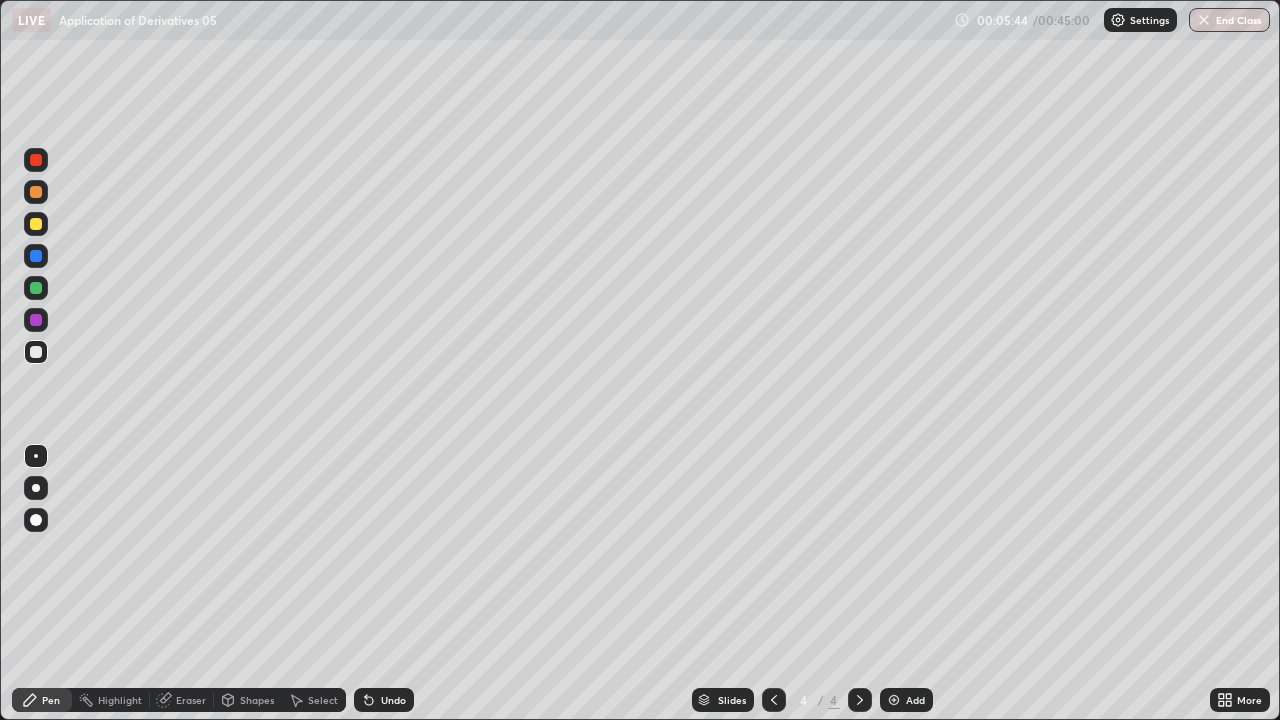 click on "Undo" at bounding box center [384, 700] 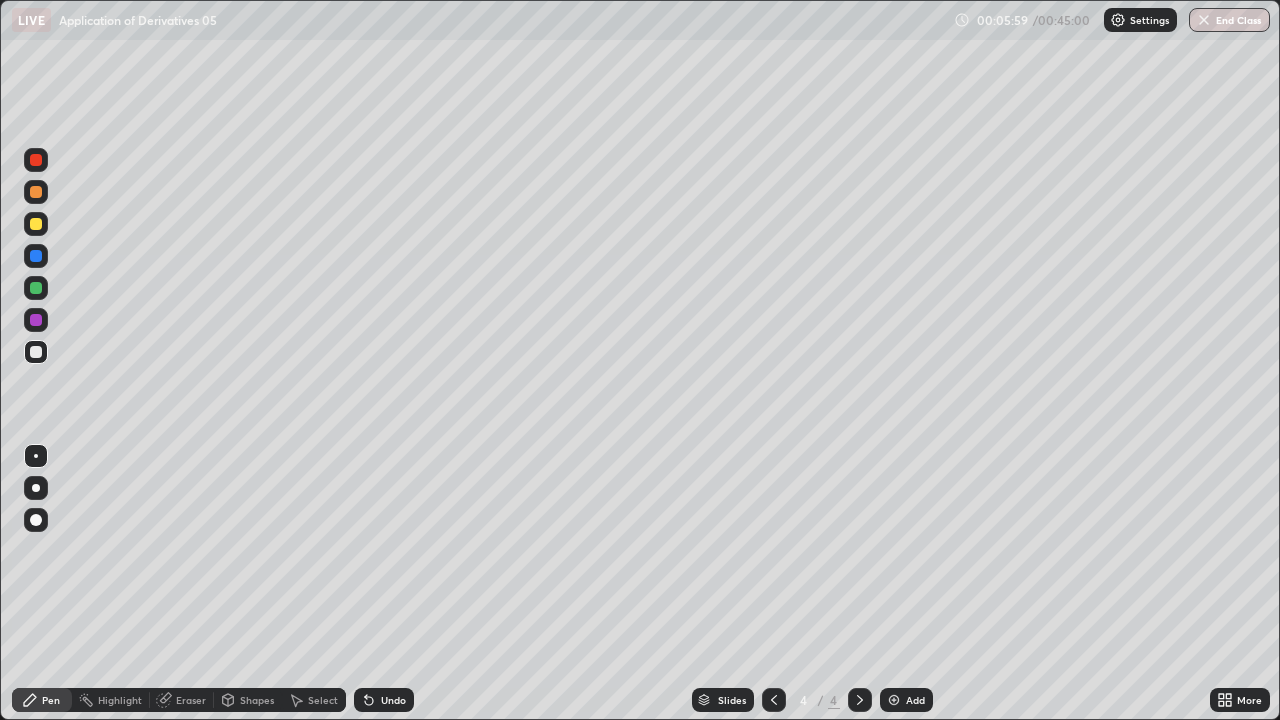click 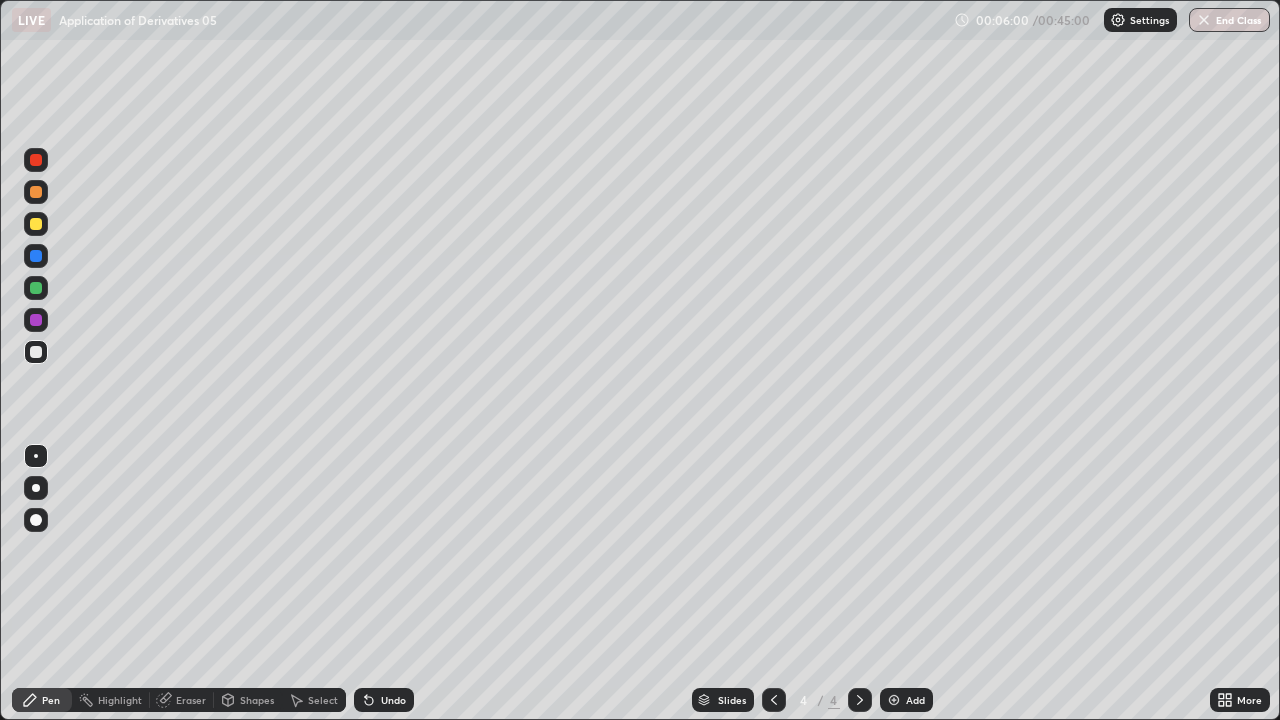 click on "Undo" at bounding box center [393, 700] 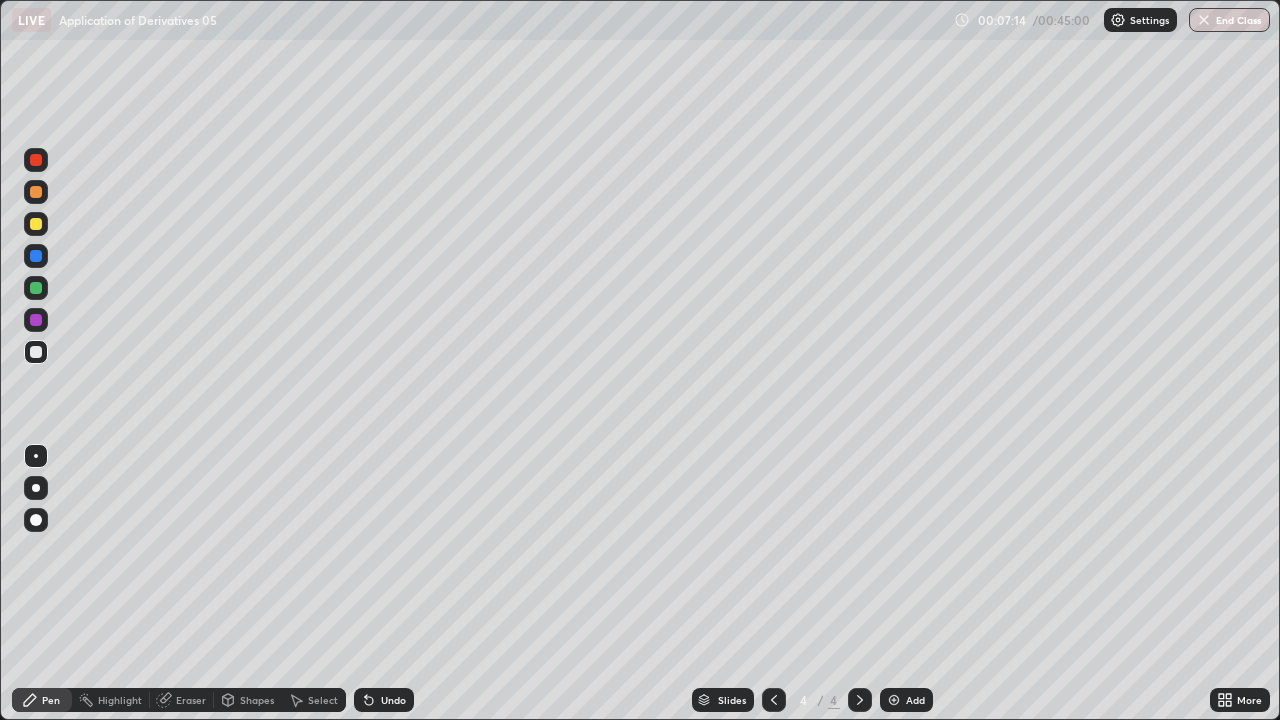 click on "Add" at bounding box center (915, 700) 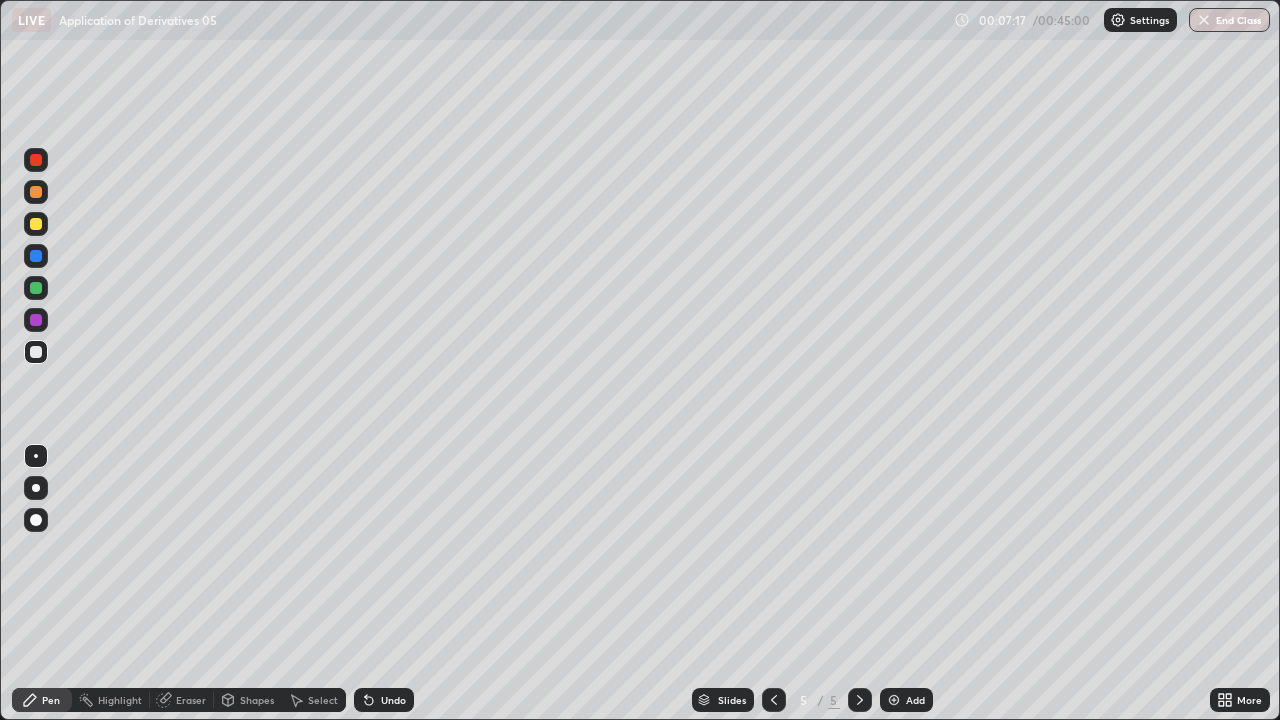 click 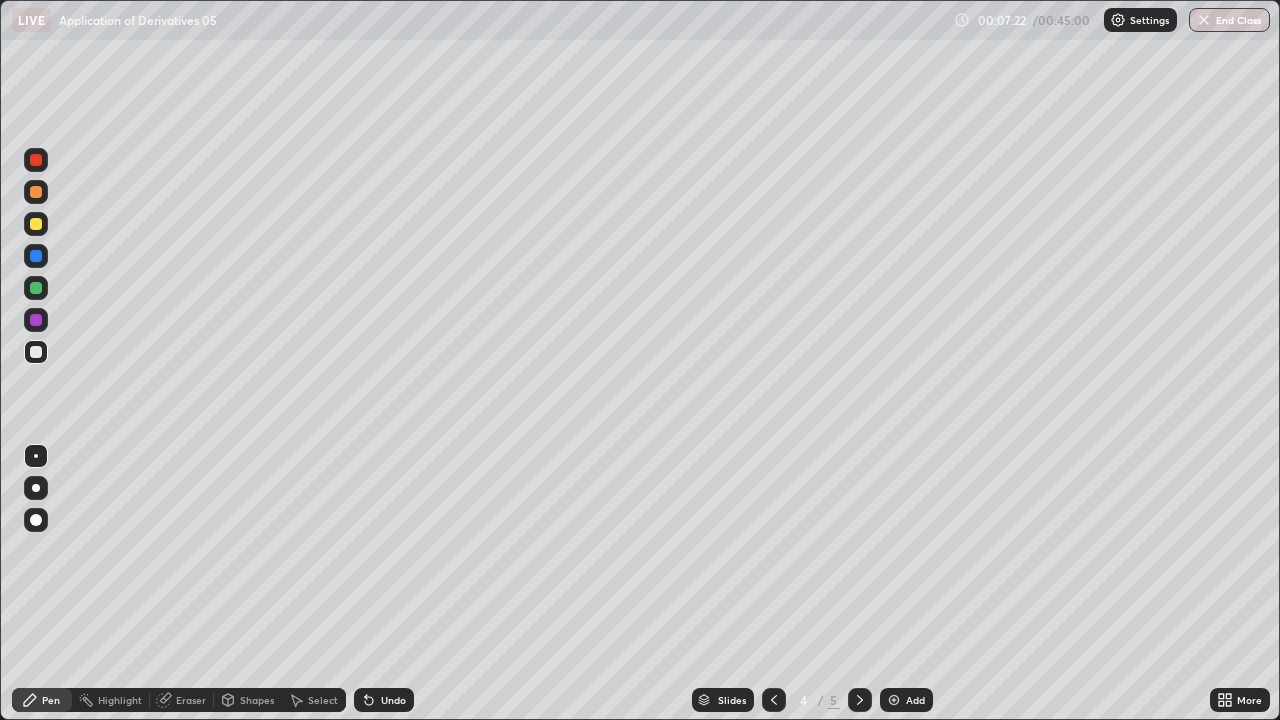 click 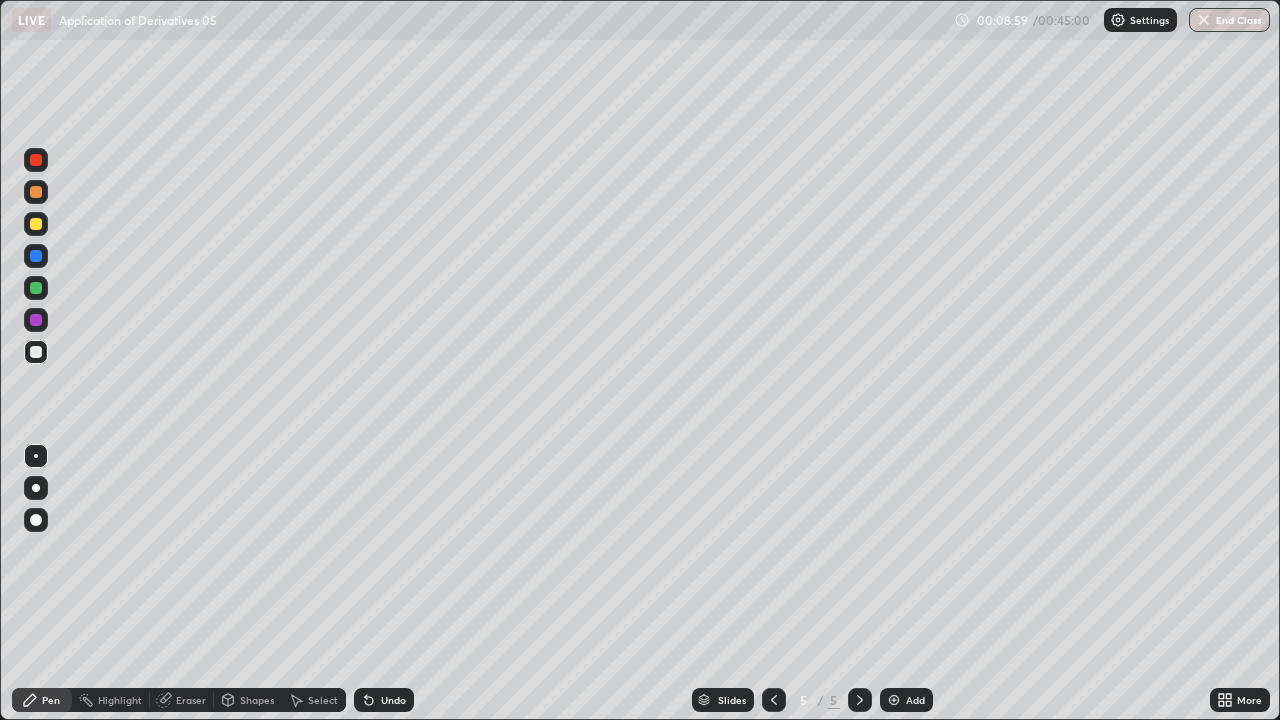 click on "Undo" at bounding box center (384, 700) 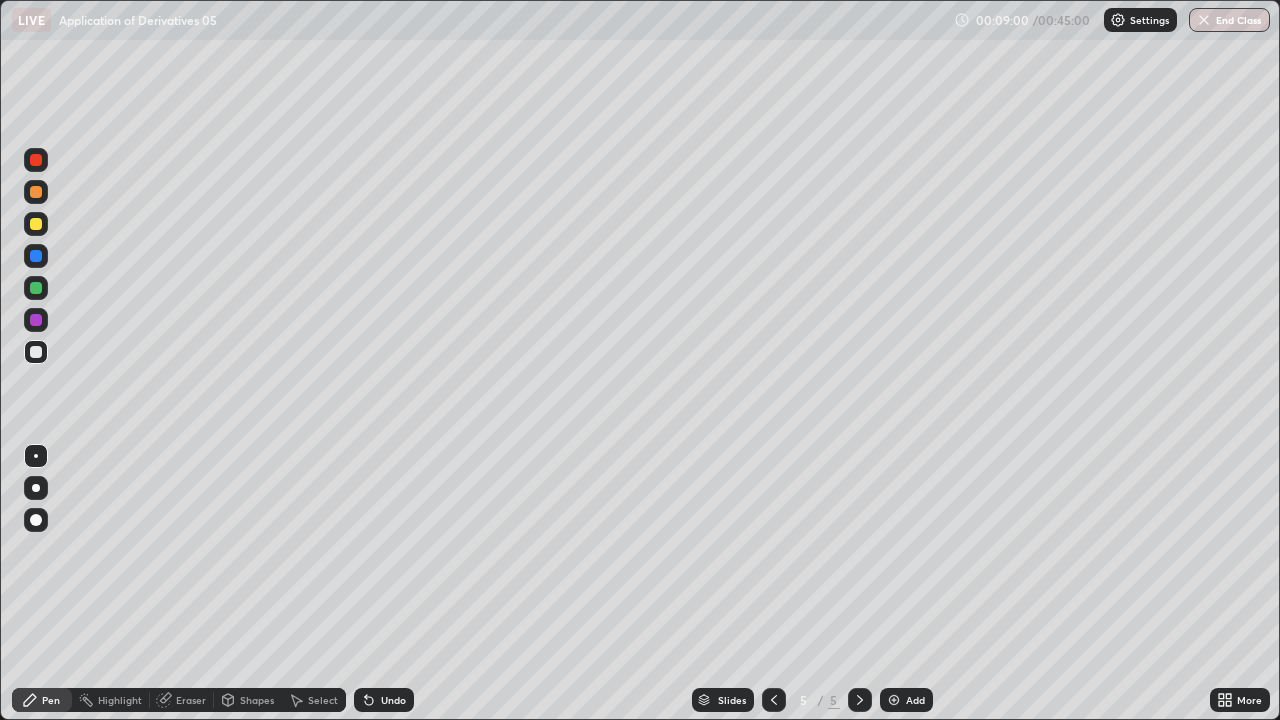click on "Undo" at bounding box center (393, 700) 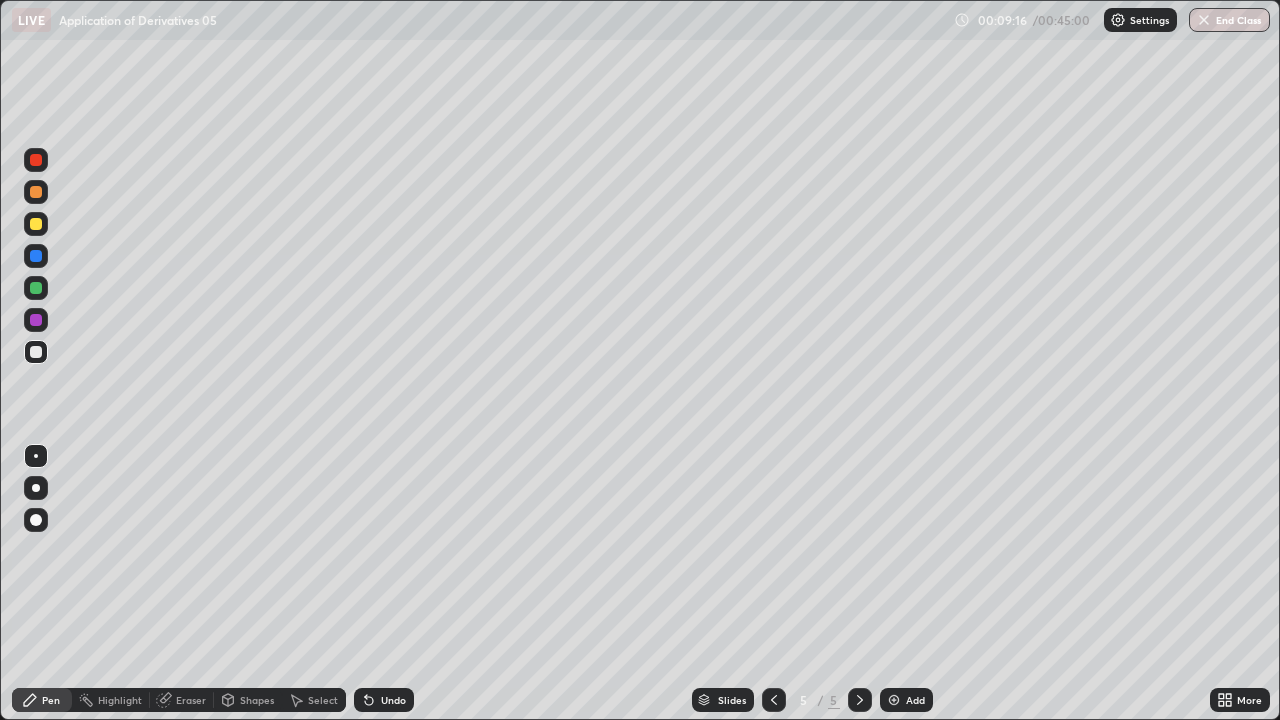 click on "Undo" at bounding box center [384, 700] 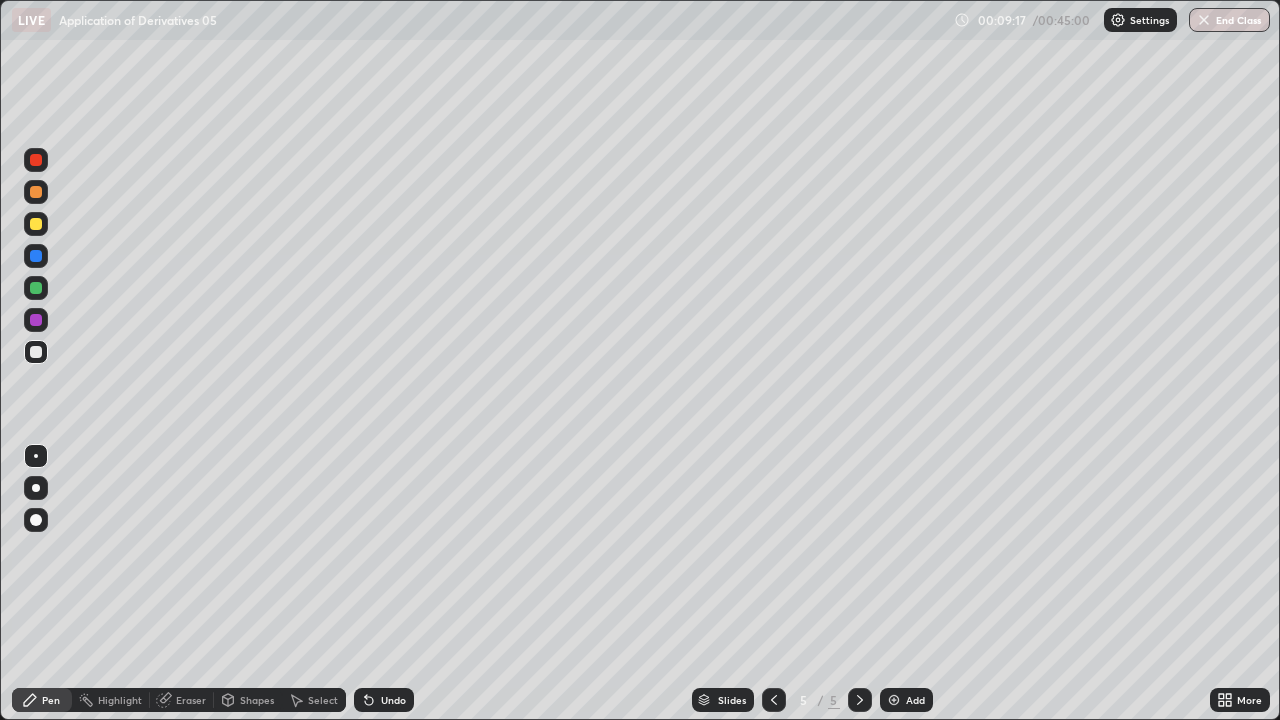 click on "Undo" at bounding box center (393, 700) 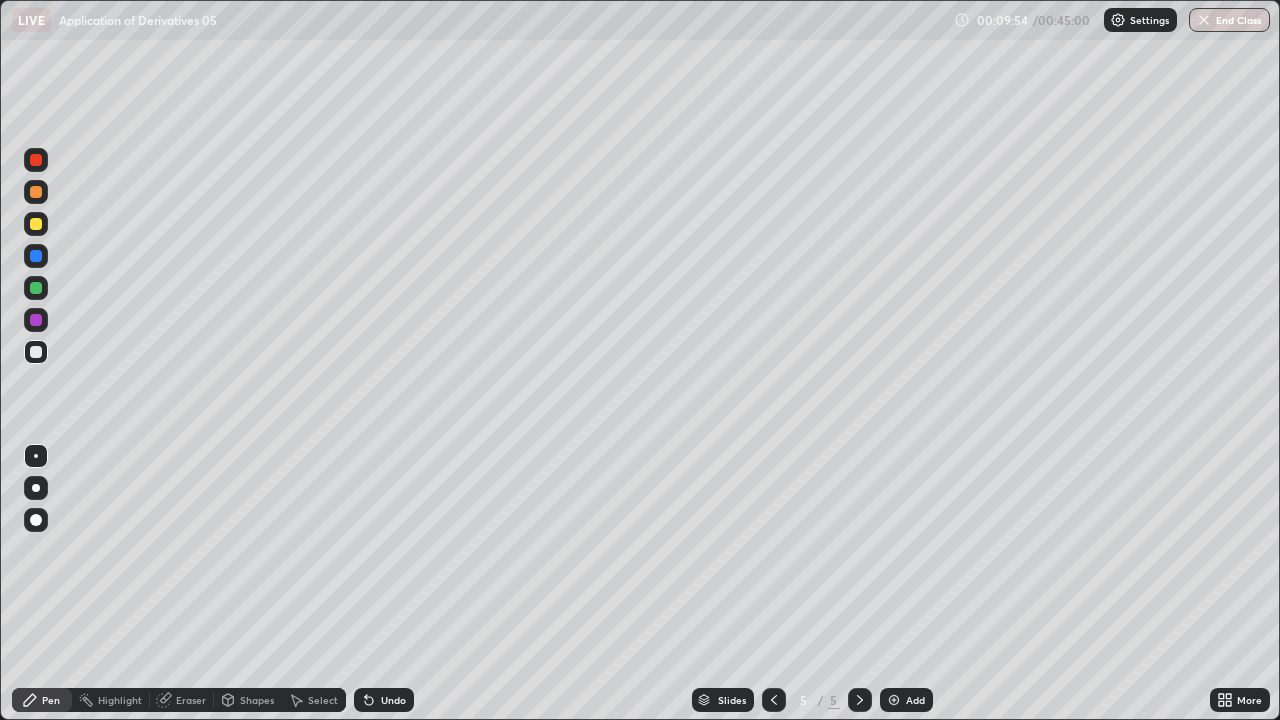 click 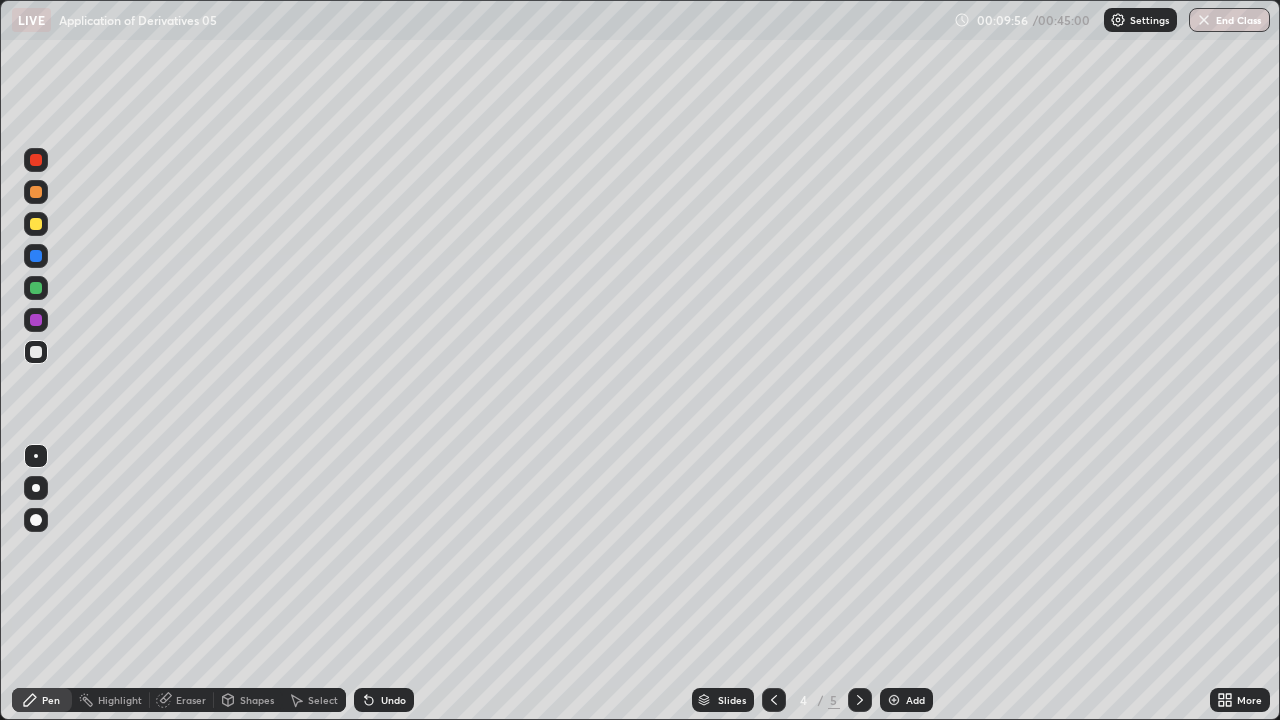 click 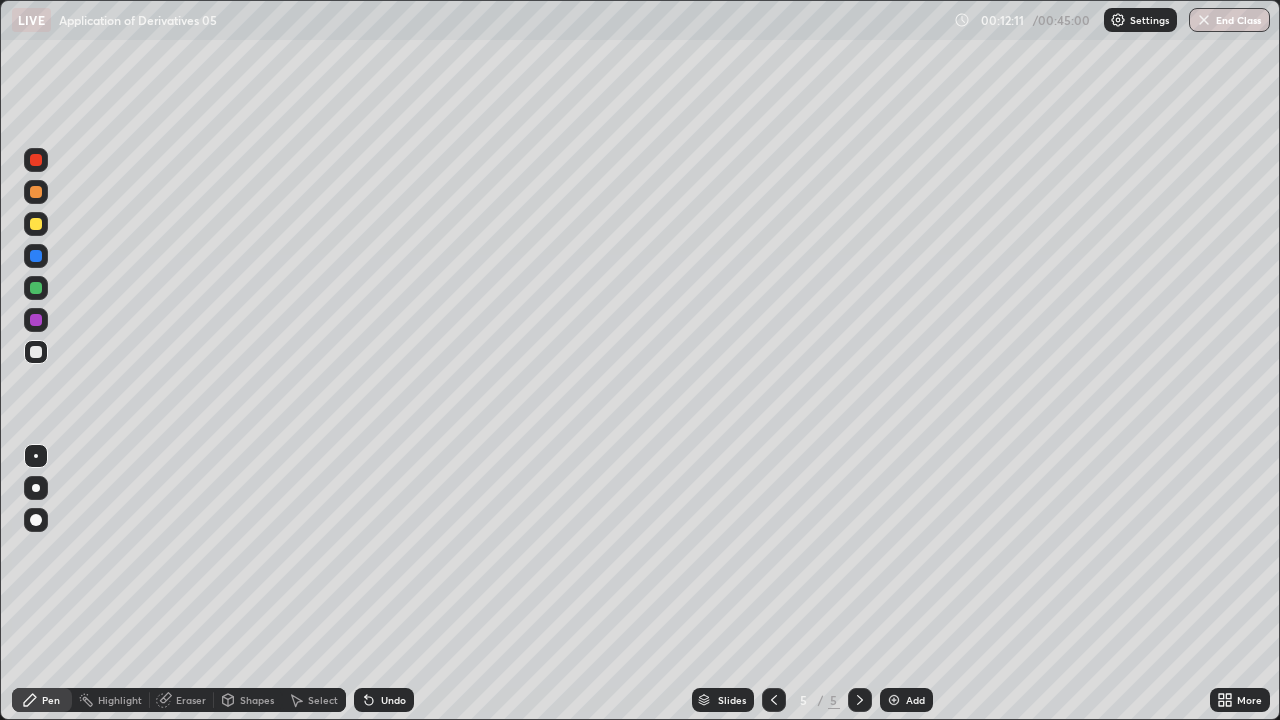 click on "Add" at bounding box center (915, 700) 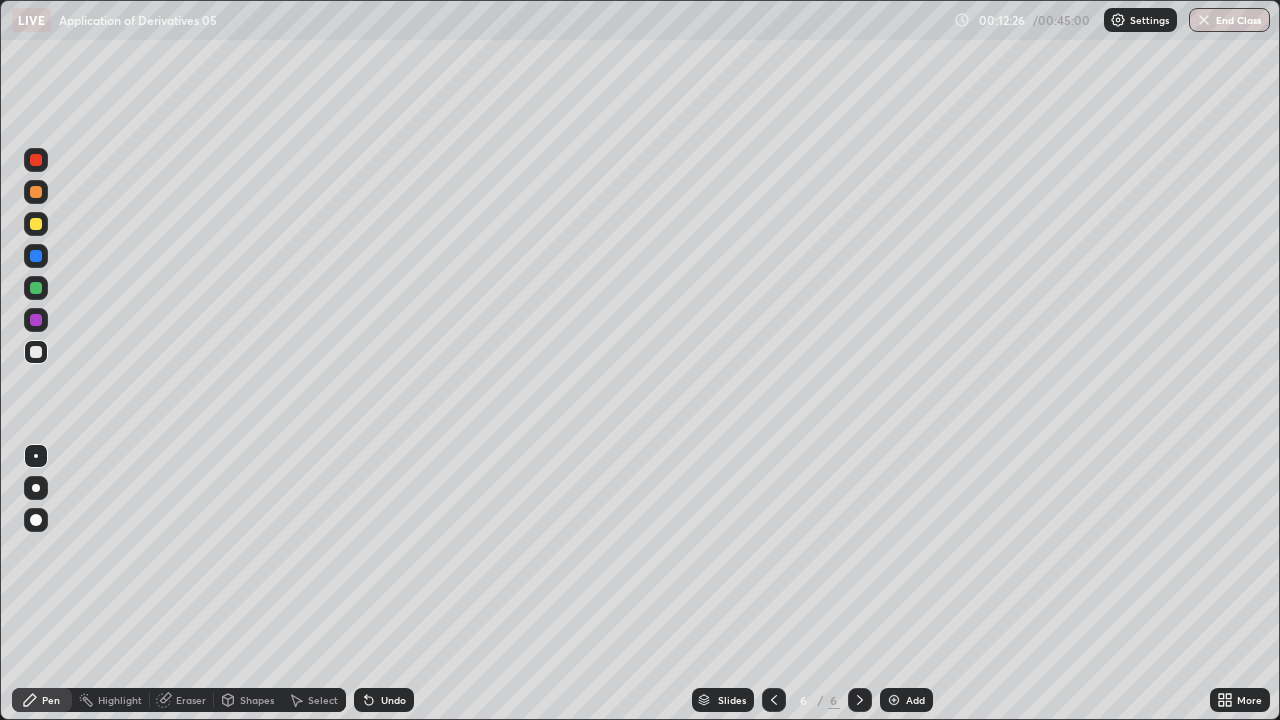 click on "Undo" at bounding box center [384, 700] 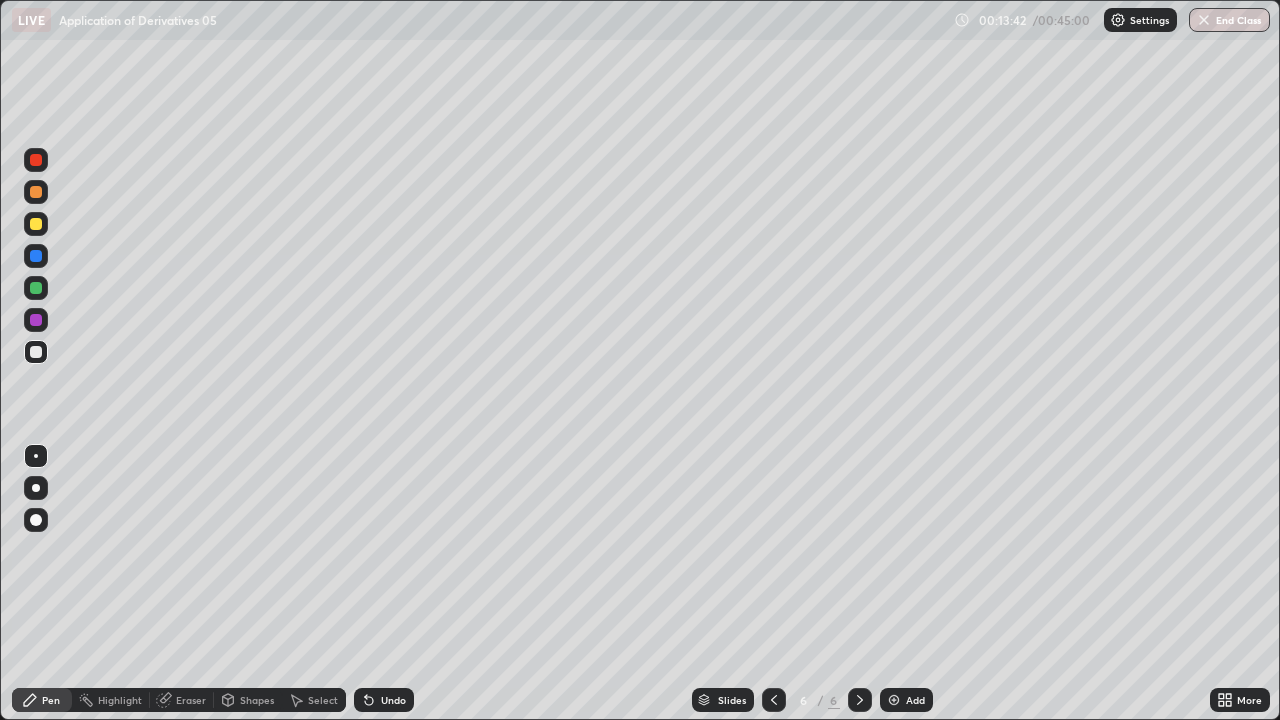 click on "Add" at bounding box center (906, 700) 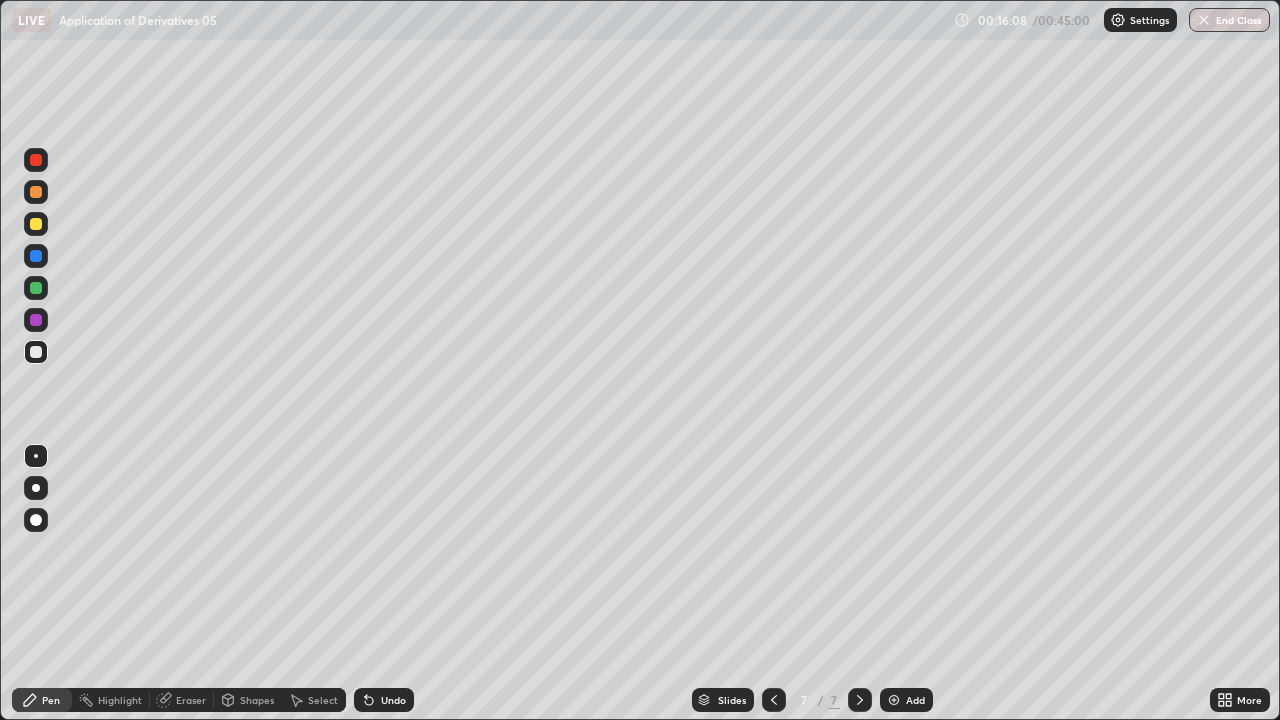 click on "Shapes" at bounding box center (257, 700) 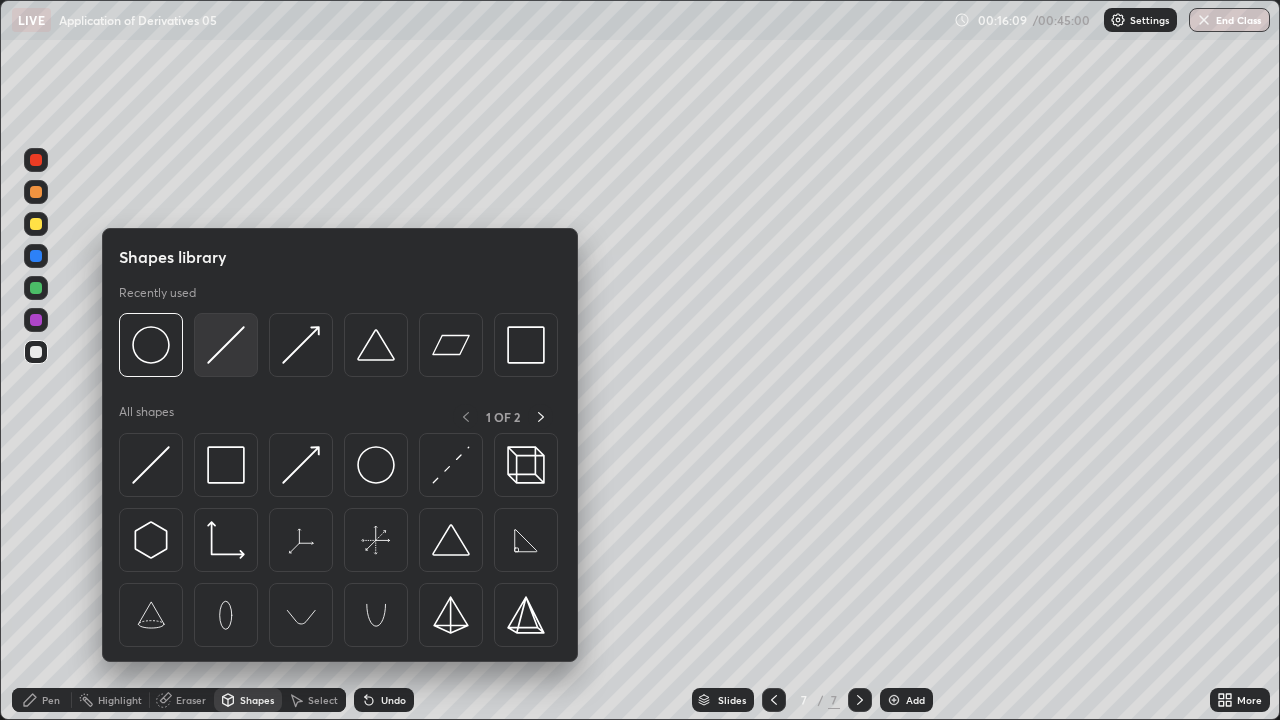 click at bounding box center (226, 345) 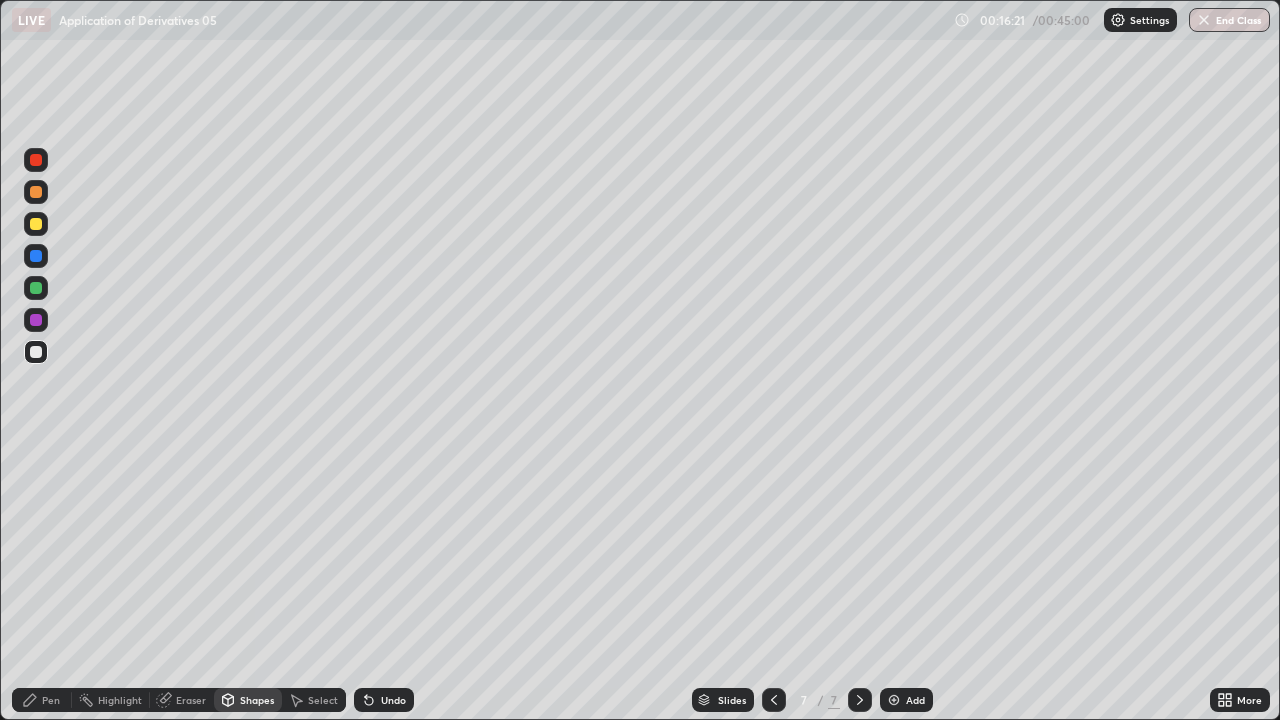 click on "Pen" at bounding box center [51, 700] 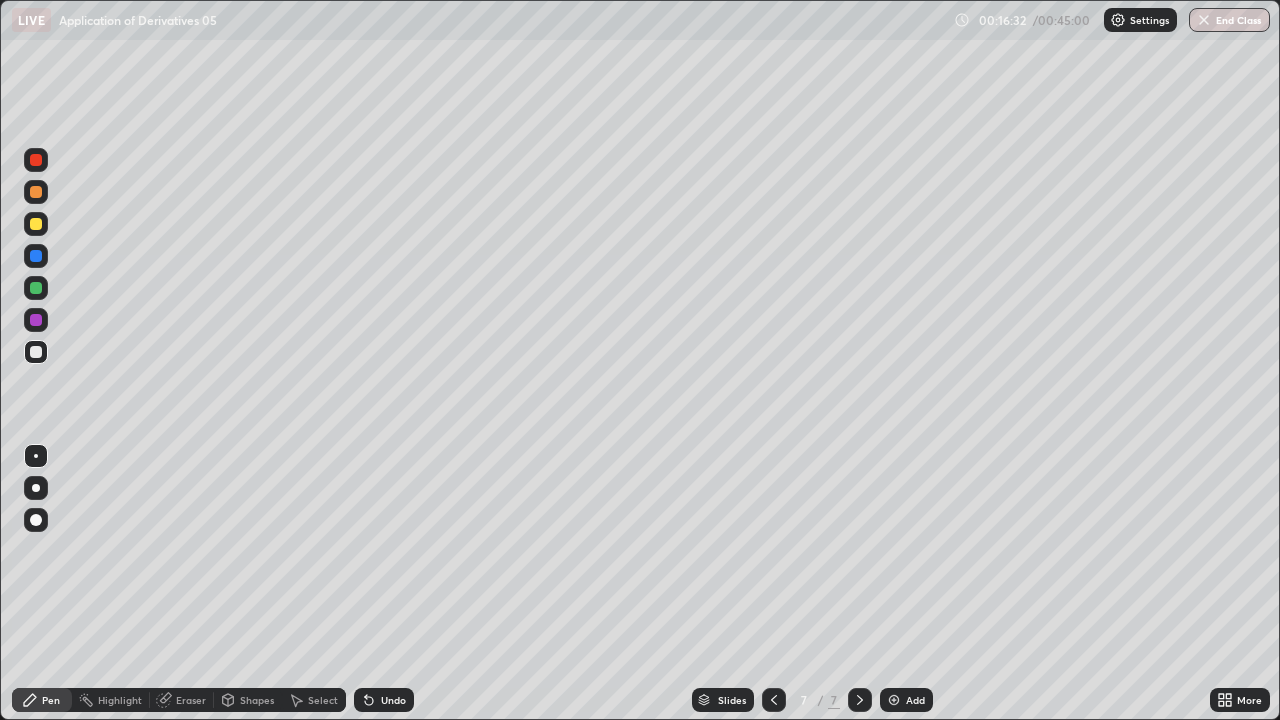 click on "Undo" at bounding box center (393, 700) 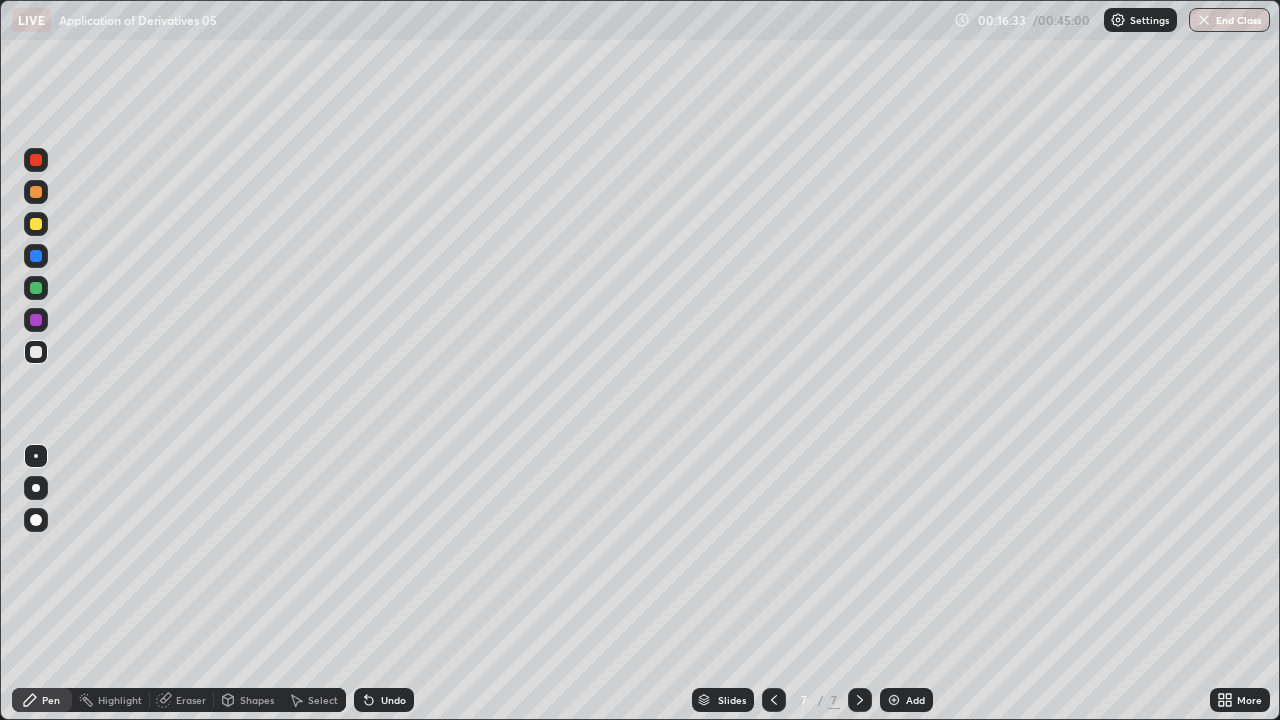 click on "Undo" at bounding box center [384, 700] 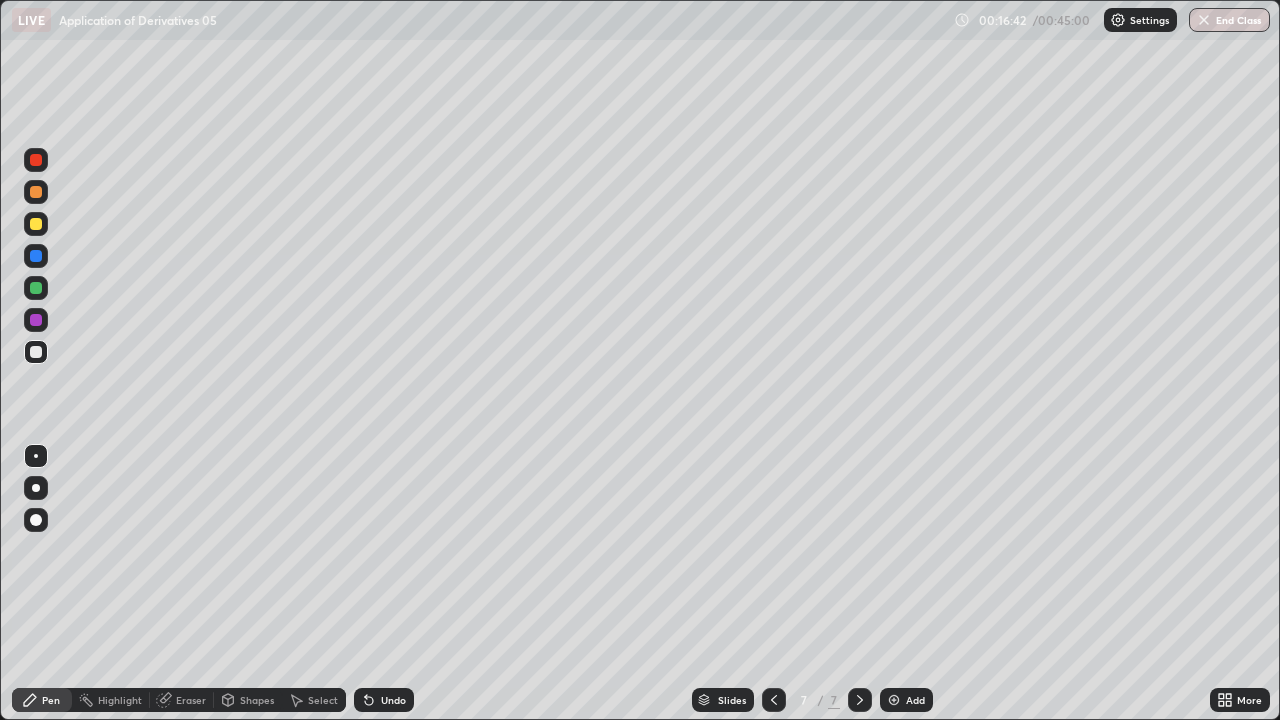 click at bounding box center [36, 320] 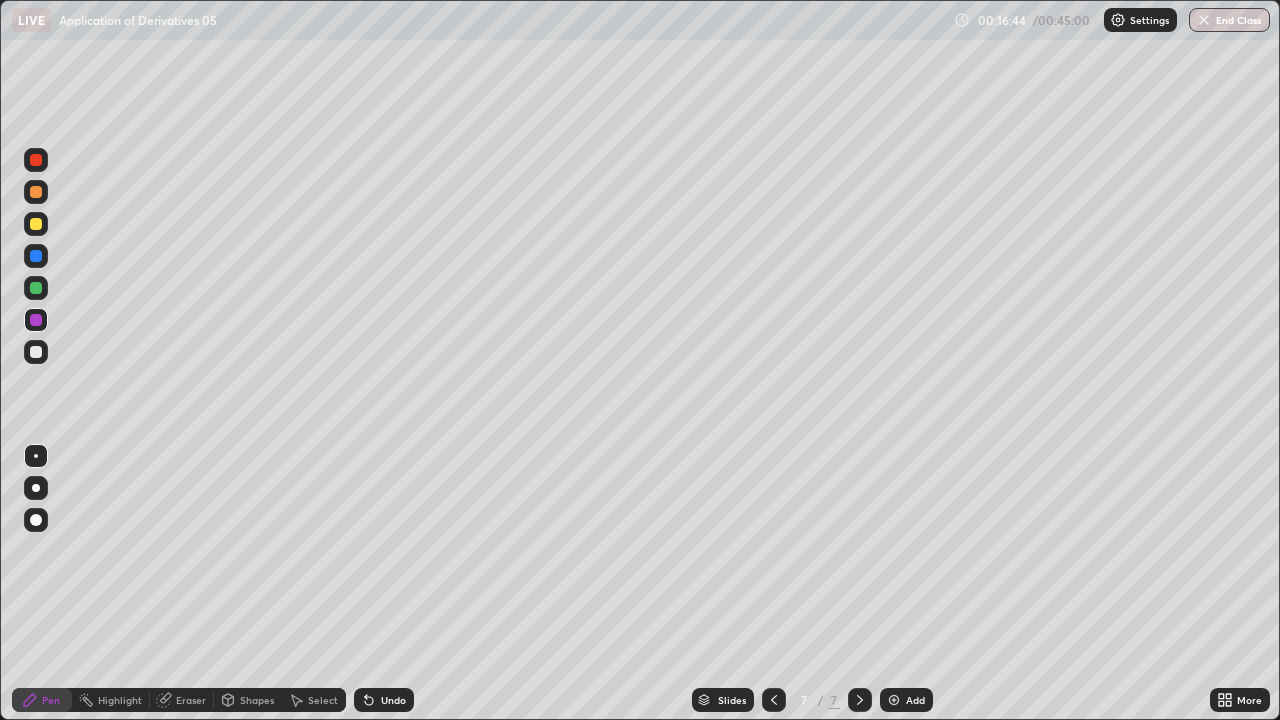click on "Shapes" at bounding box center [248, 700] 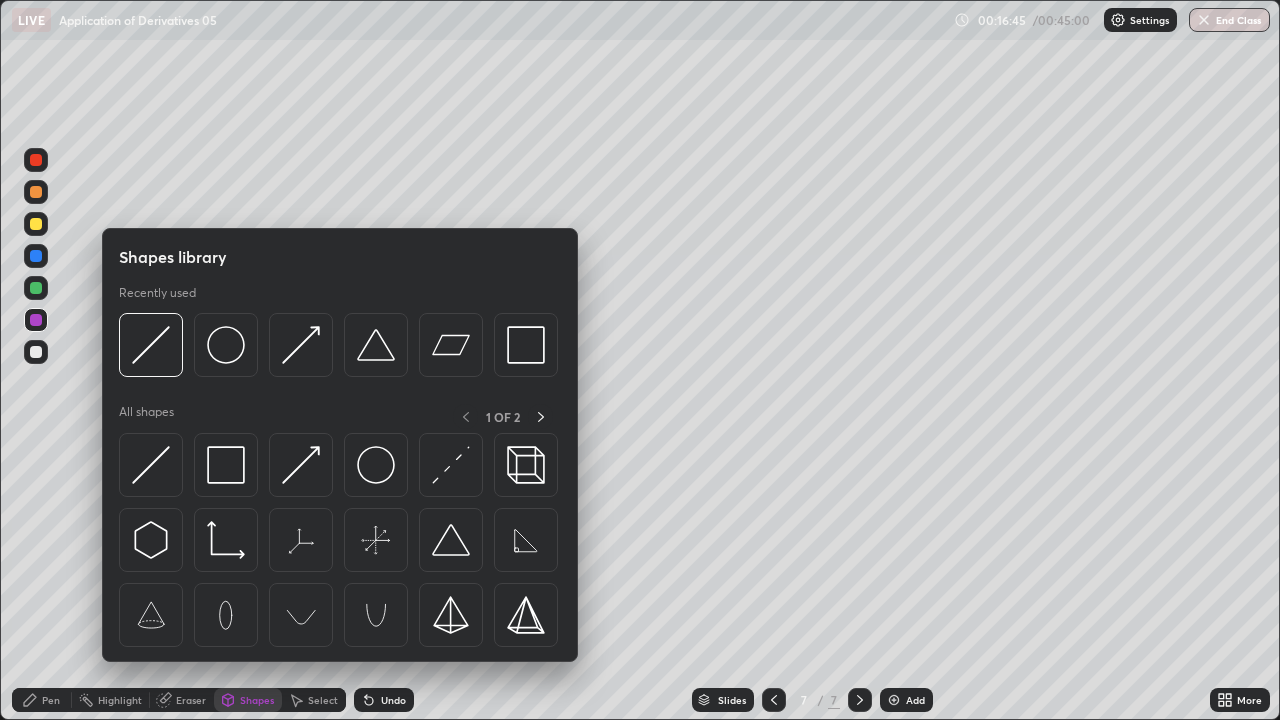 click on "Shapes" at bounding box center (257, 700) 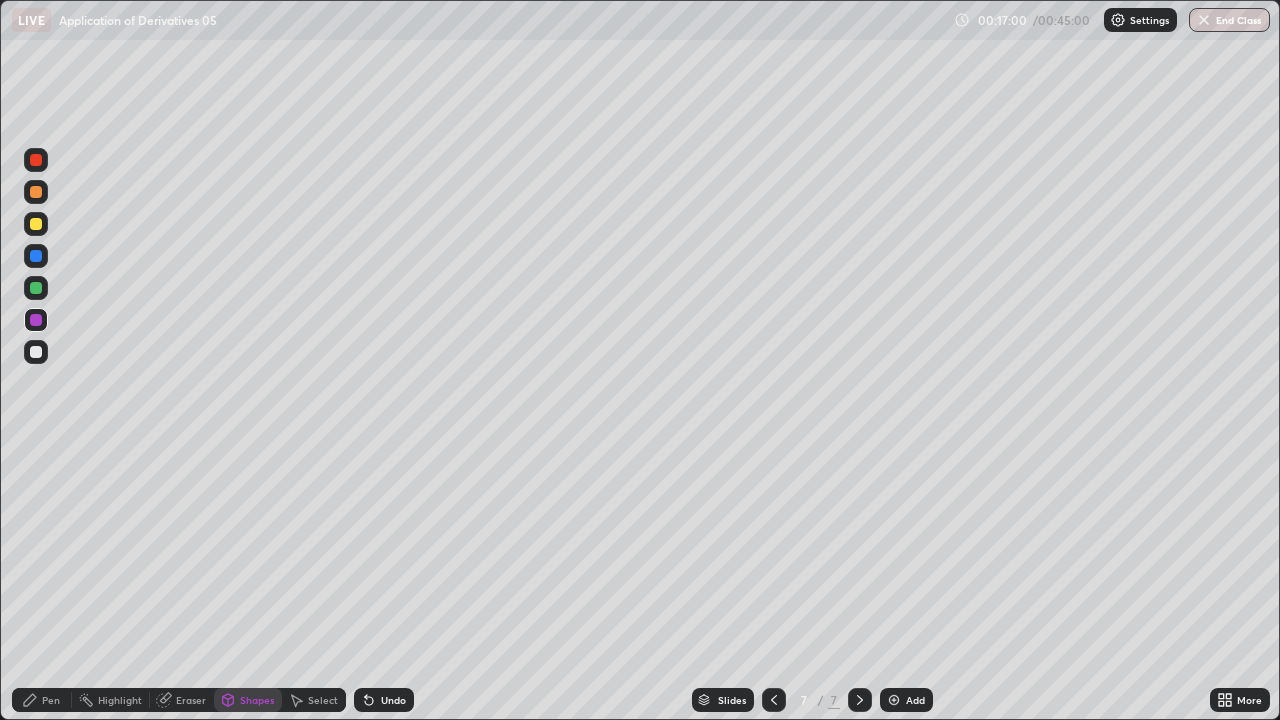 click on "Pen" at bounding box center (51, 700) 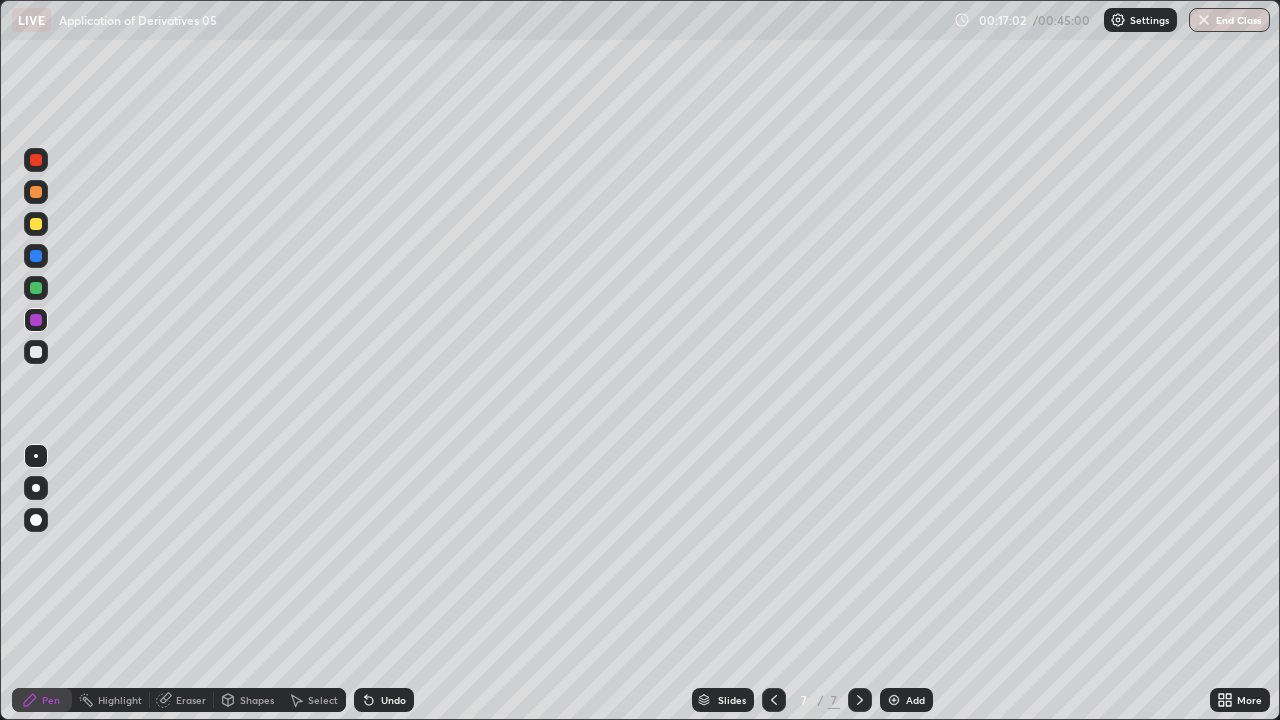 click at bounding box center [36, 160] 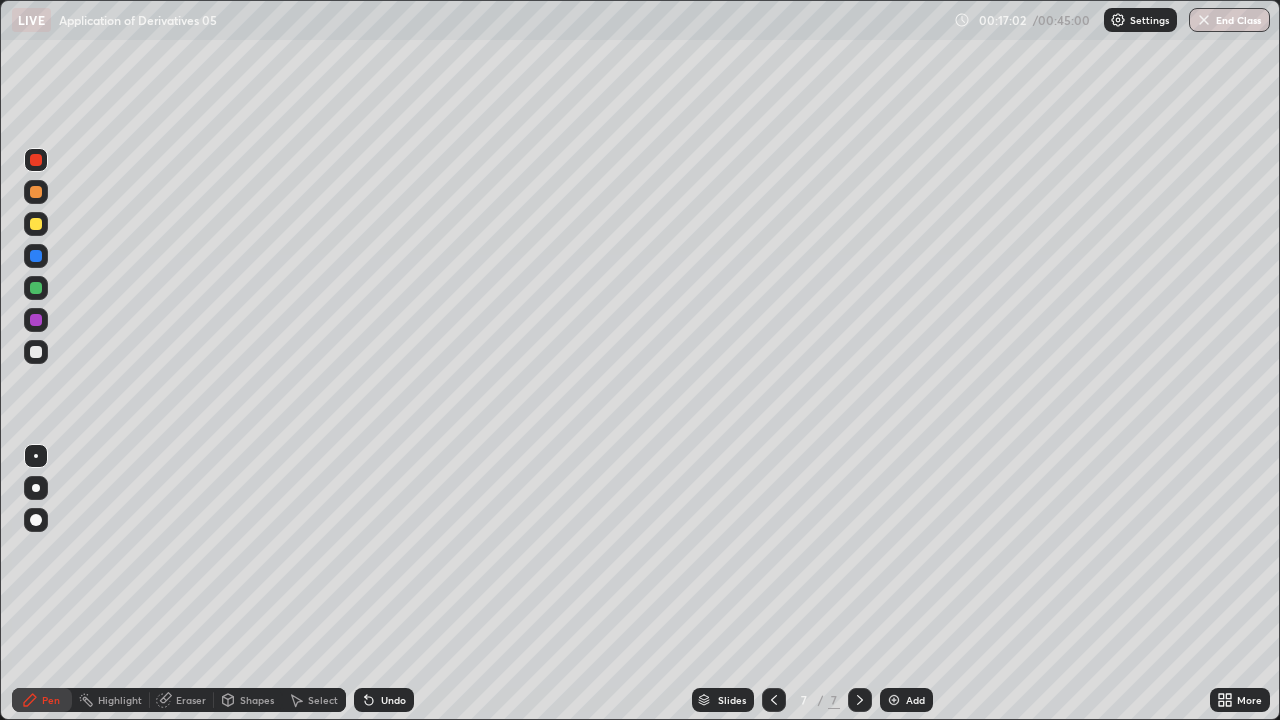 click at bounding box center [36, 192] 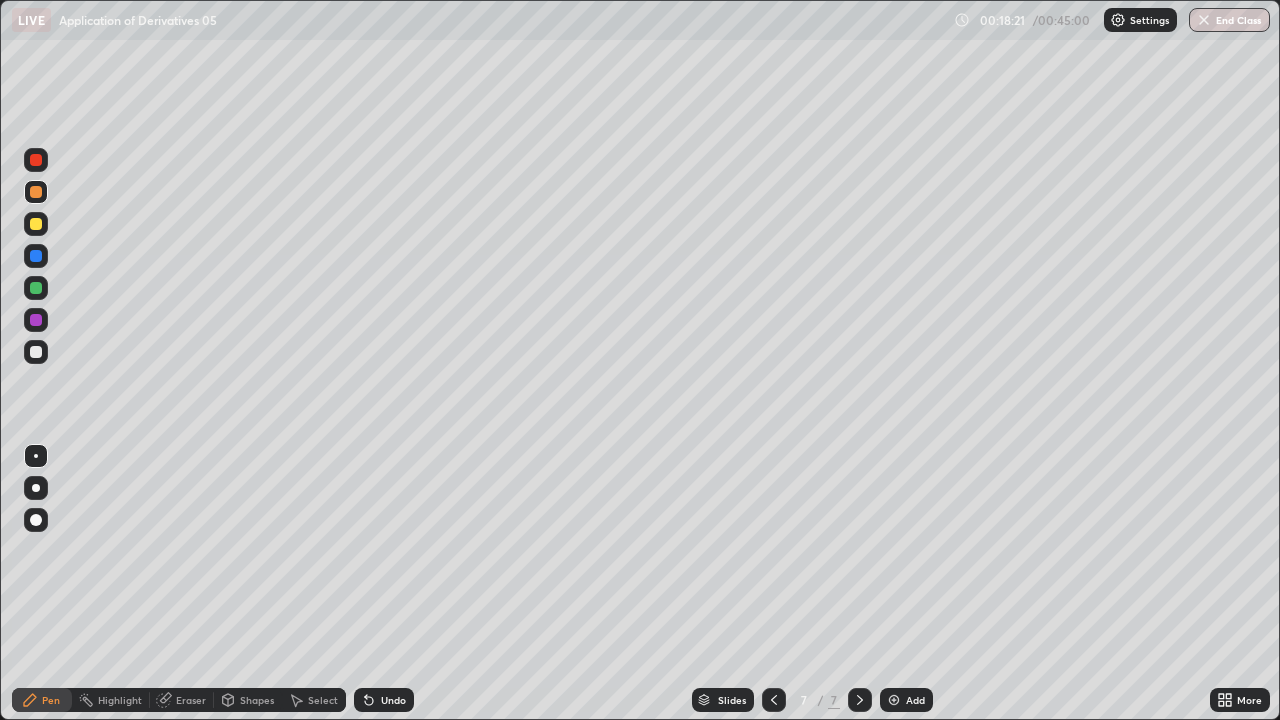 click at bounding box center [36, 256] 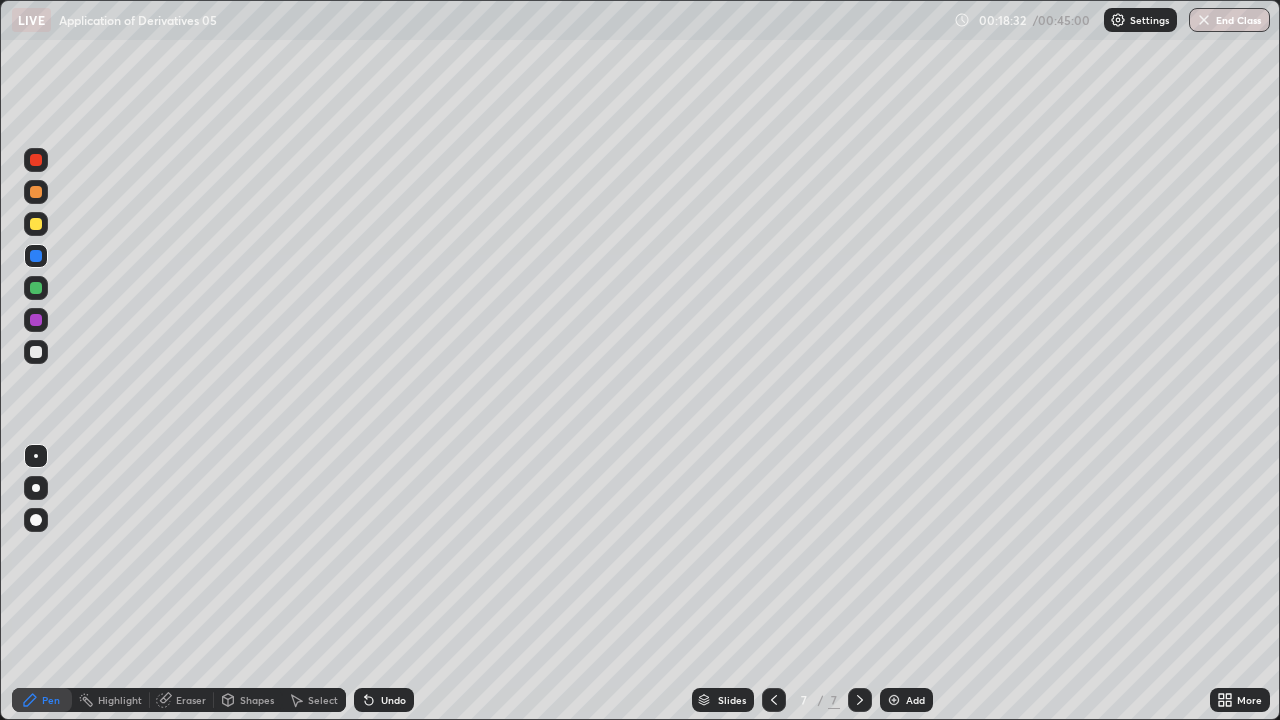 click at bounding box center [36, 224] 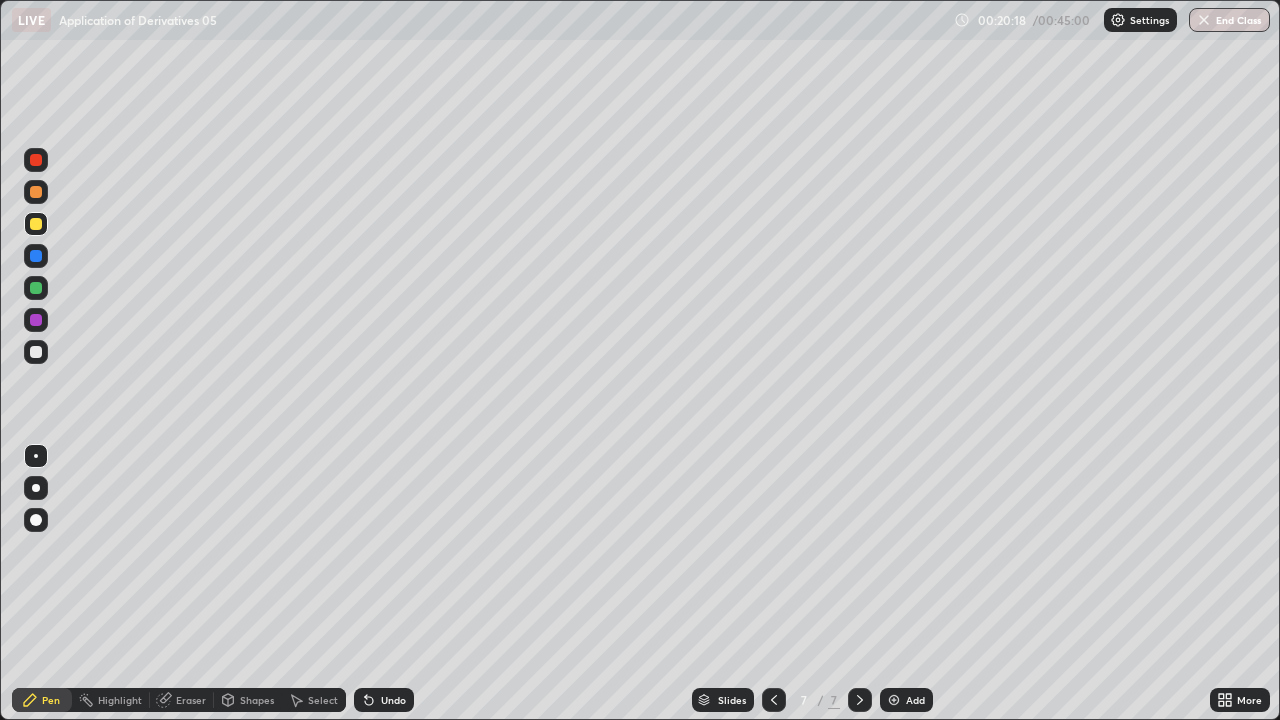 click on "Select" at bounding box center (323, 700) 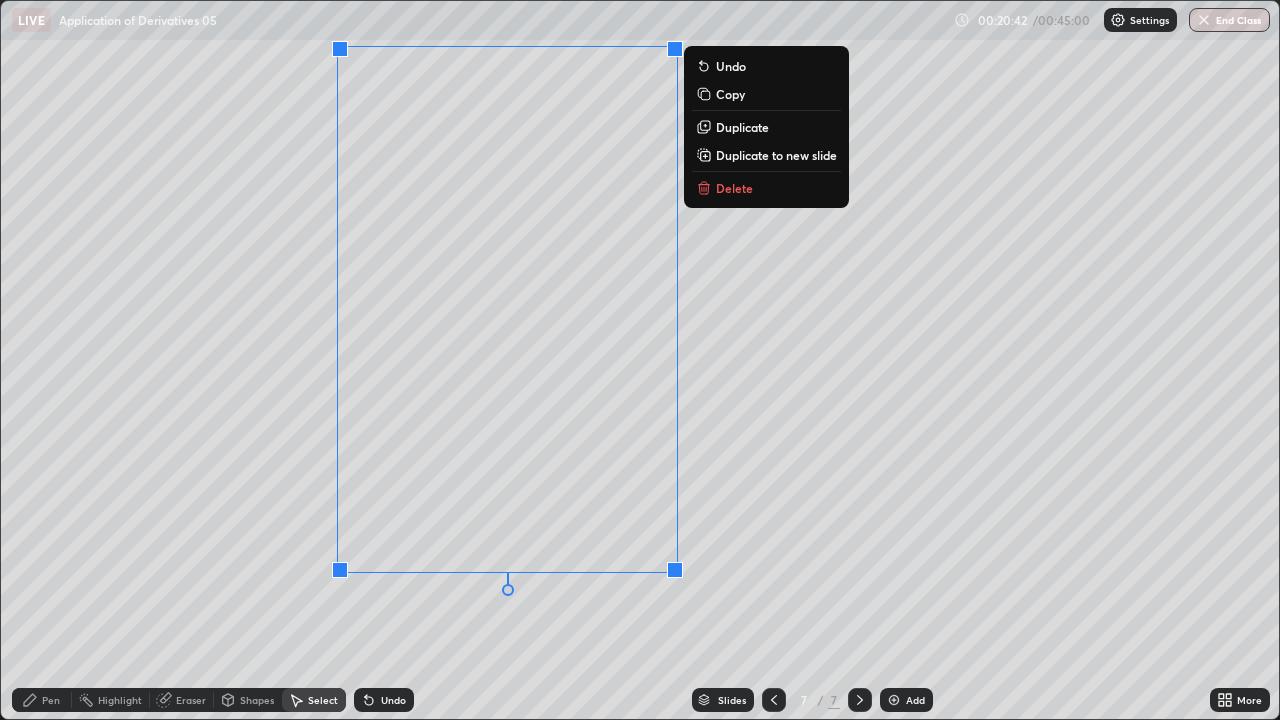 click on "0 ° Undo Copy Duplicate Duplicate to new slide Delete" at bounding box center (640, 360) 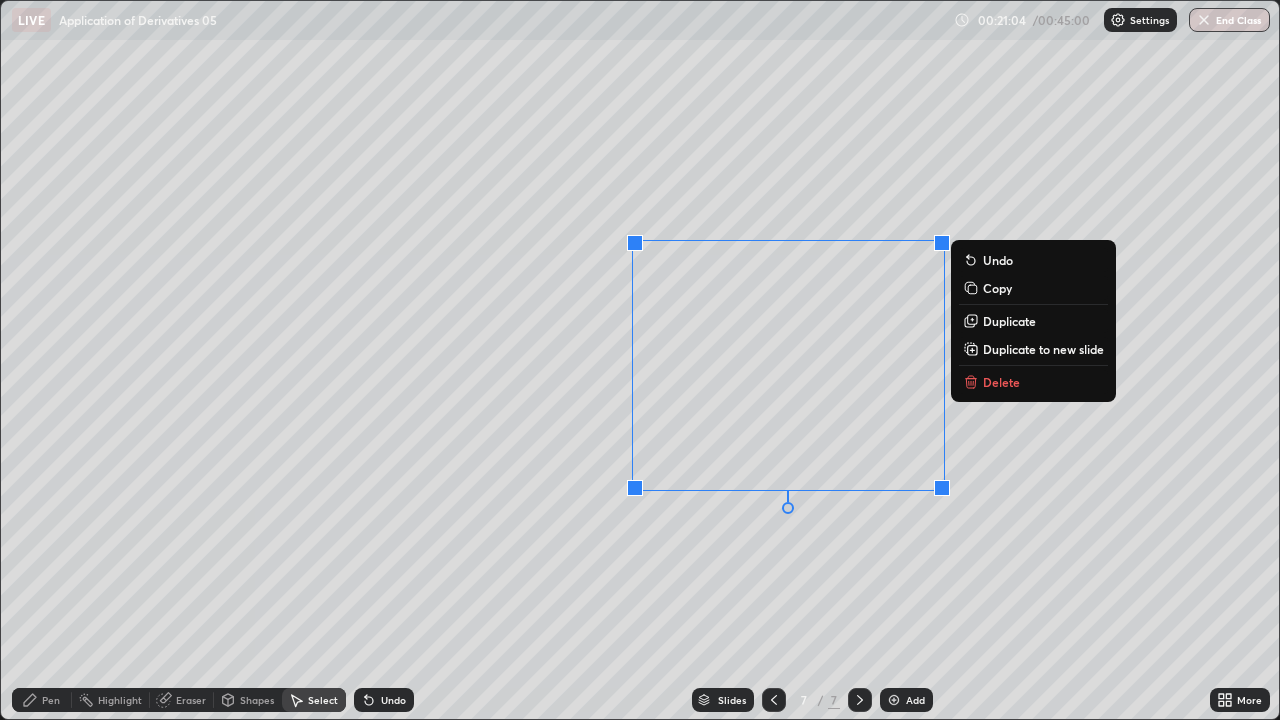 click on "0 ° Undo Copy Duplicate Duplicate to new slide Delete" at bounding box center (640, 360) 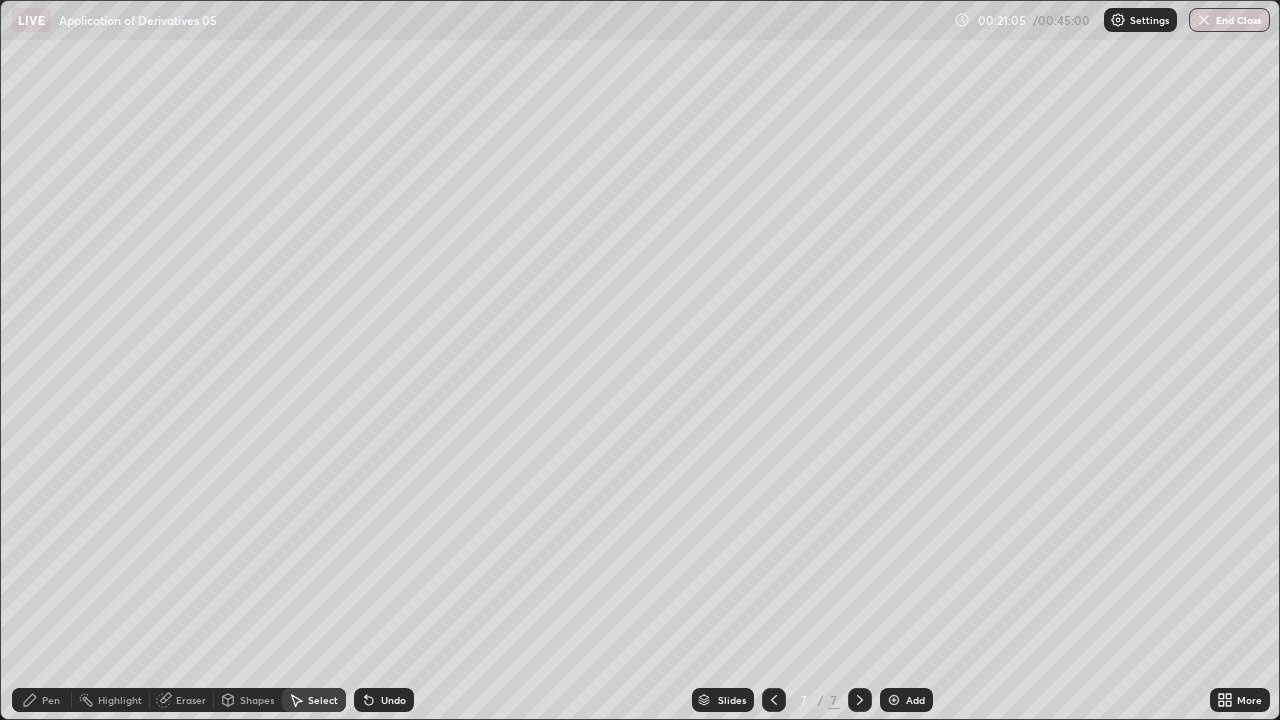 click on "Pen" at bounding box center (51, 700) 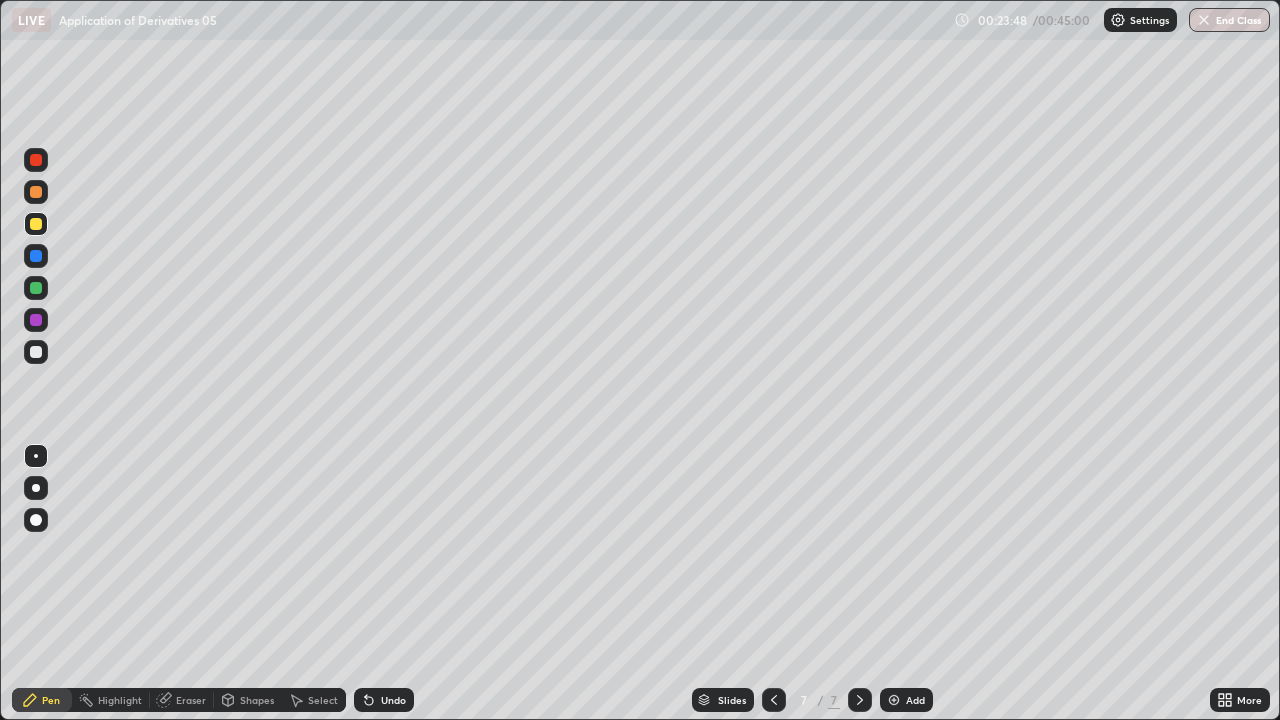 click on "Undo" at bounding box center [384, 700] 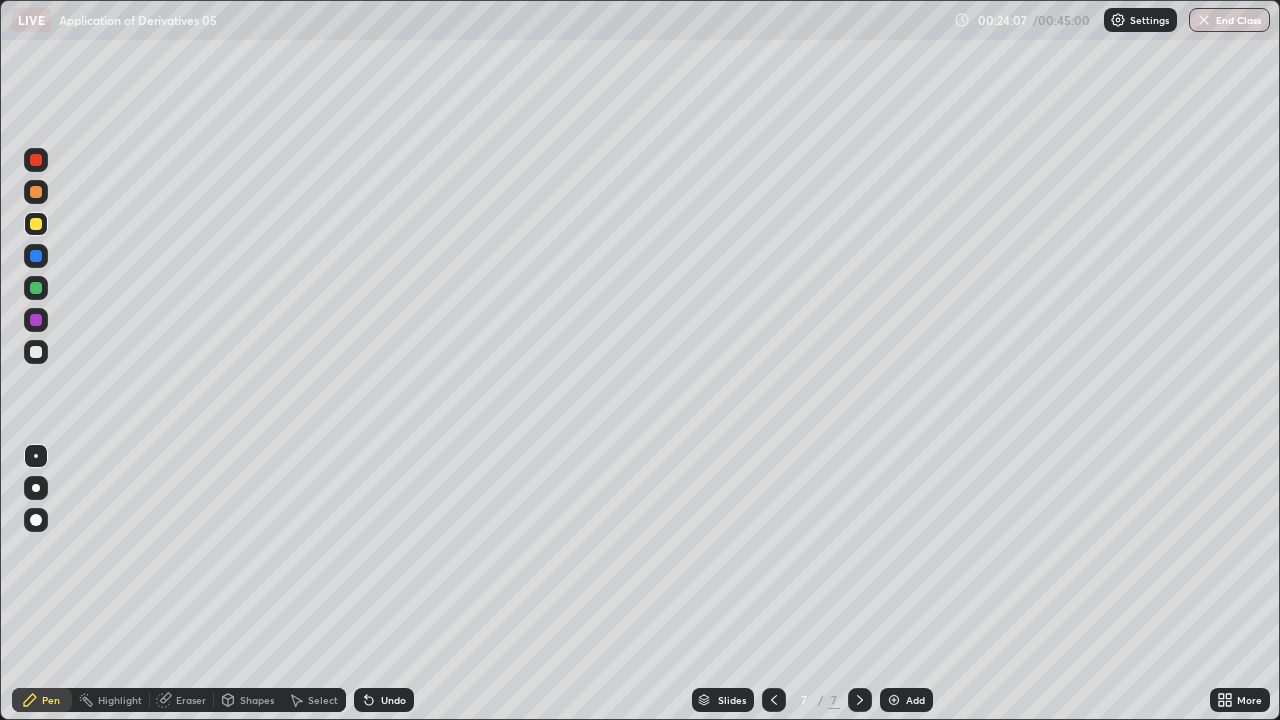 click on "More" at bounding box center (1240, 700) 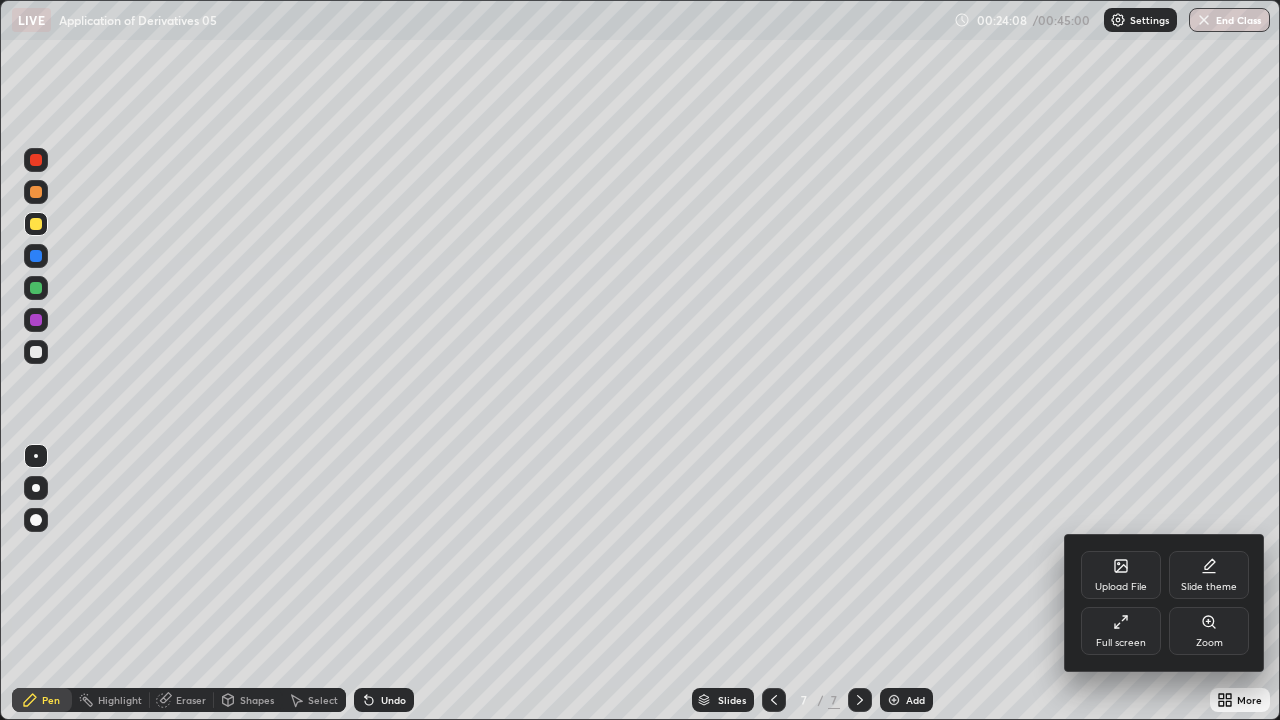 click at bounding box center [640, 360] 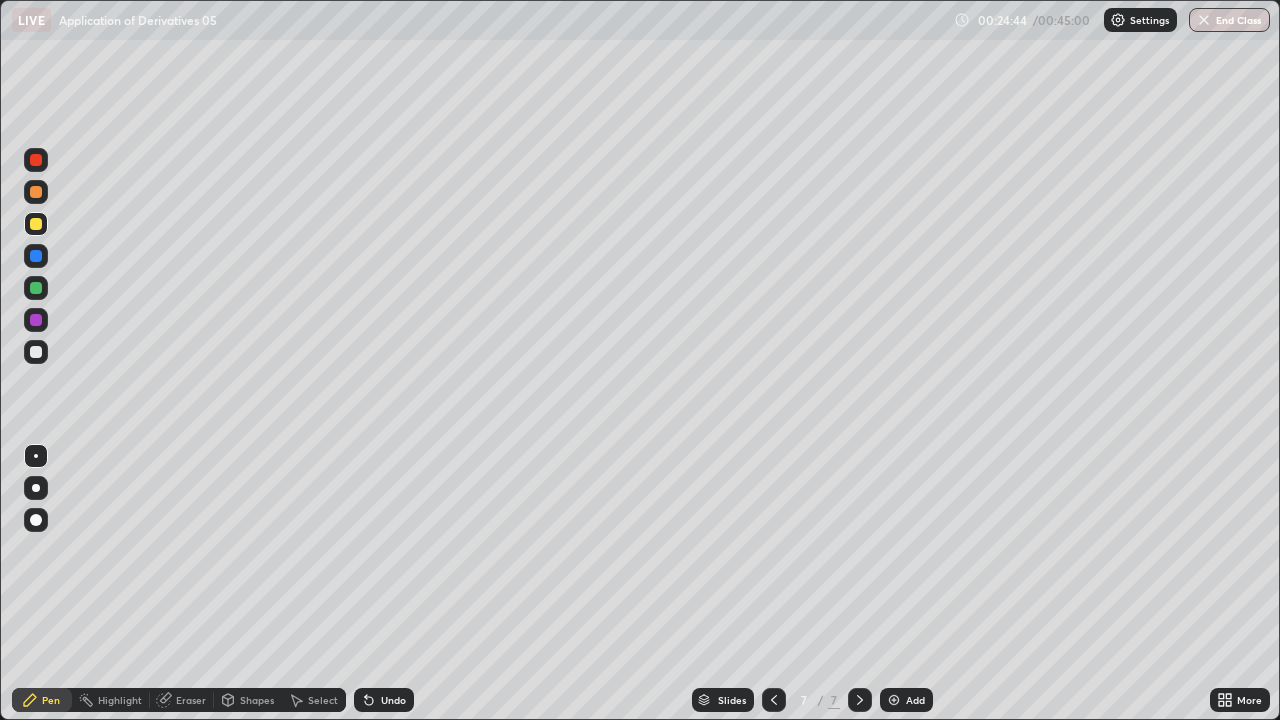 click on "Add" at bounding box center (906, 700) 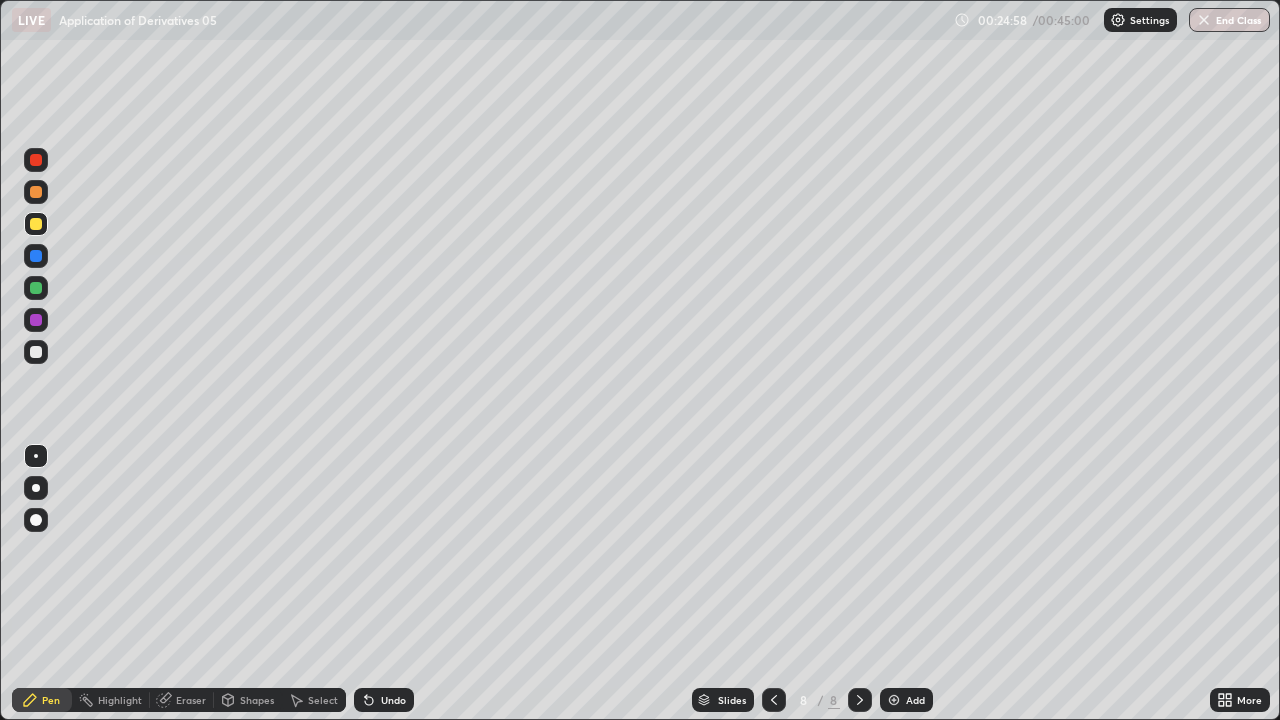 click 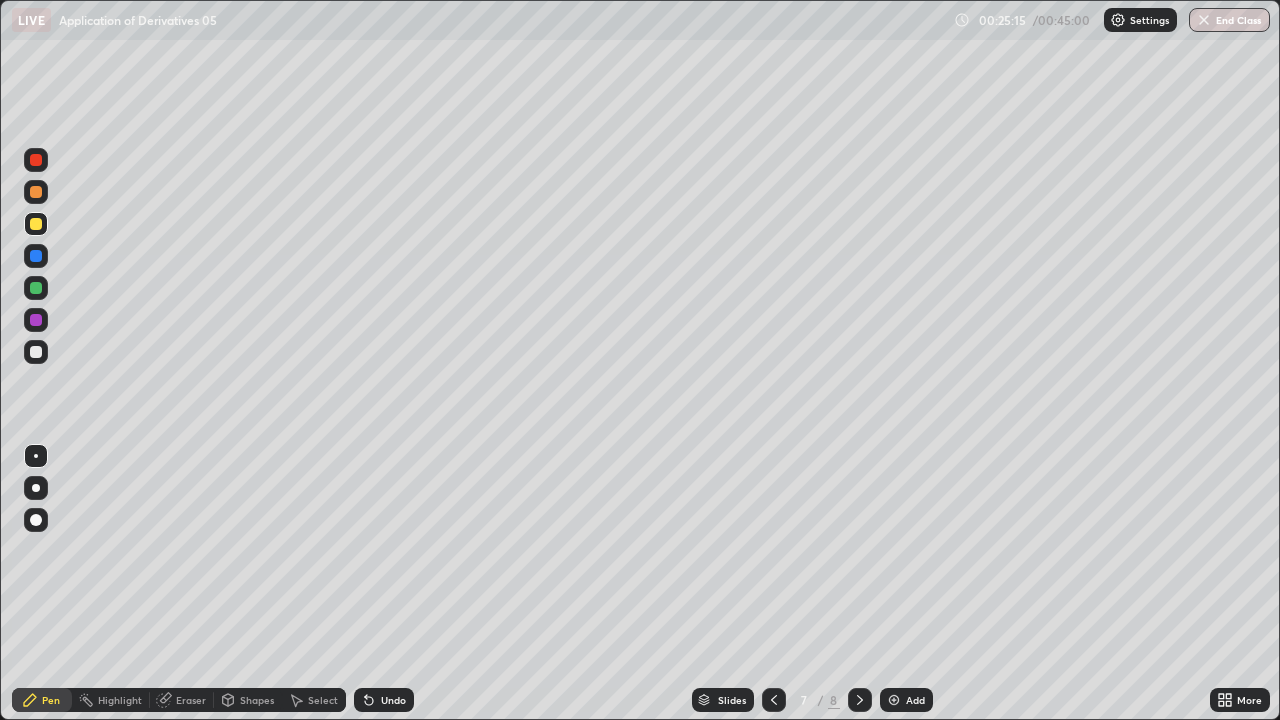 click 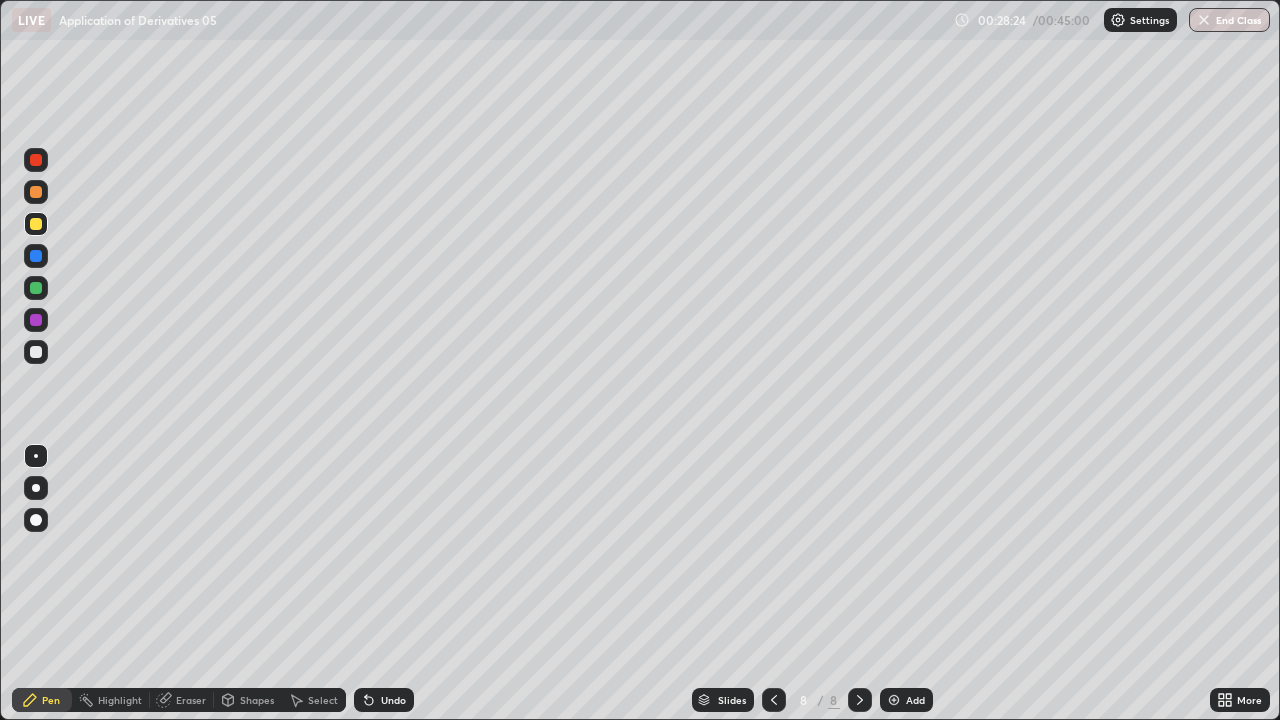 click on "Add" at bounding box center (906, 700) 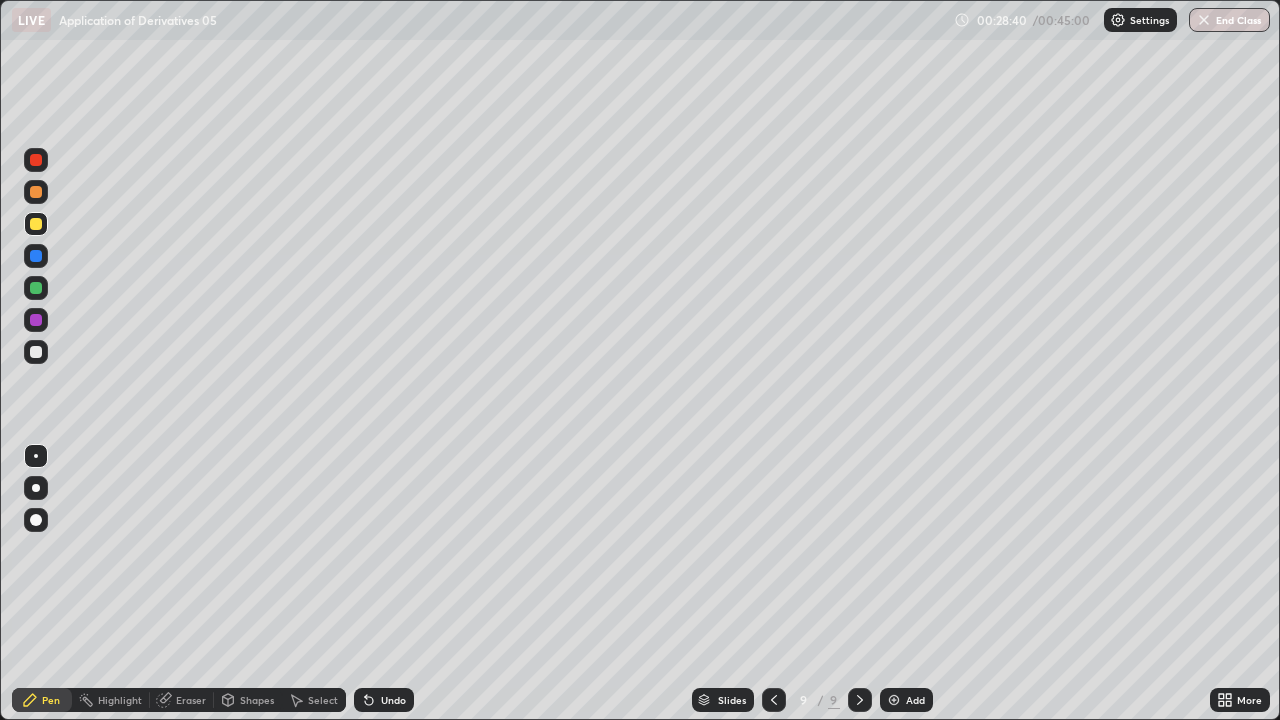 click on "Undo" at bounding box center [393, 700] 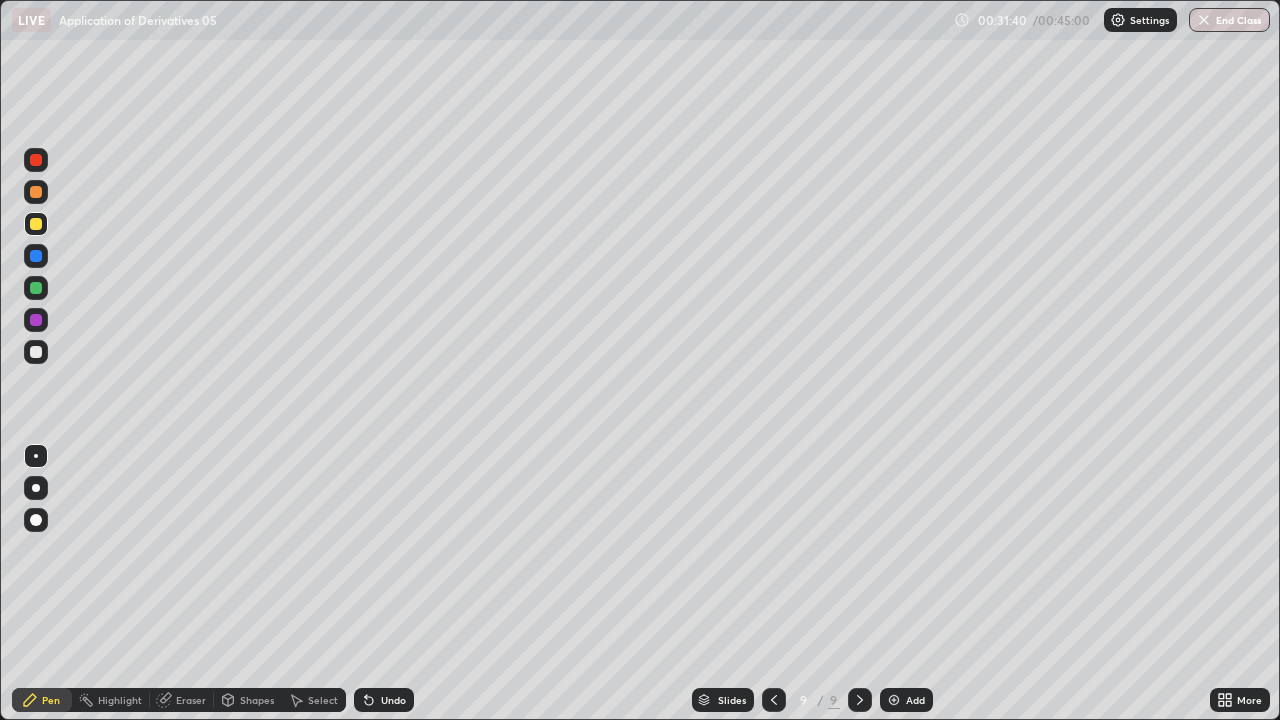 click on "Add" at bounding box center (906, 700) 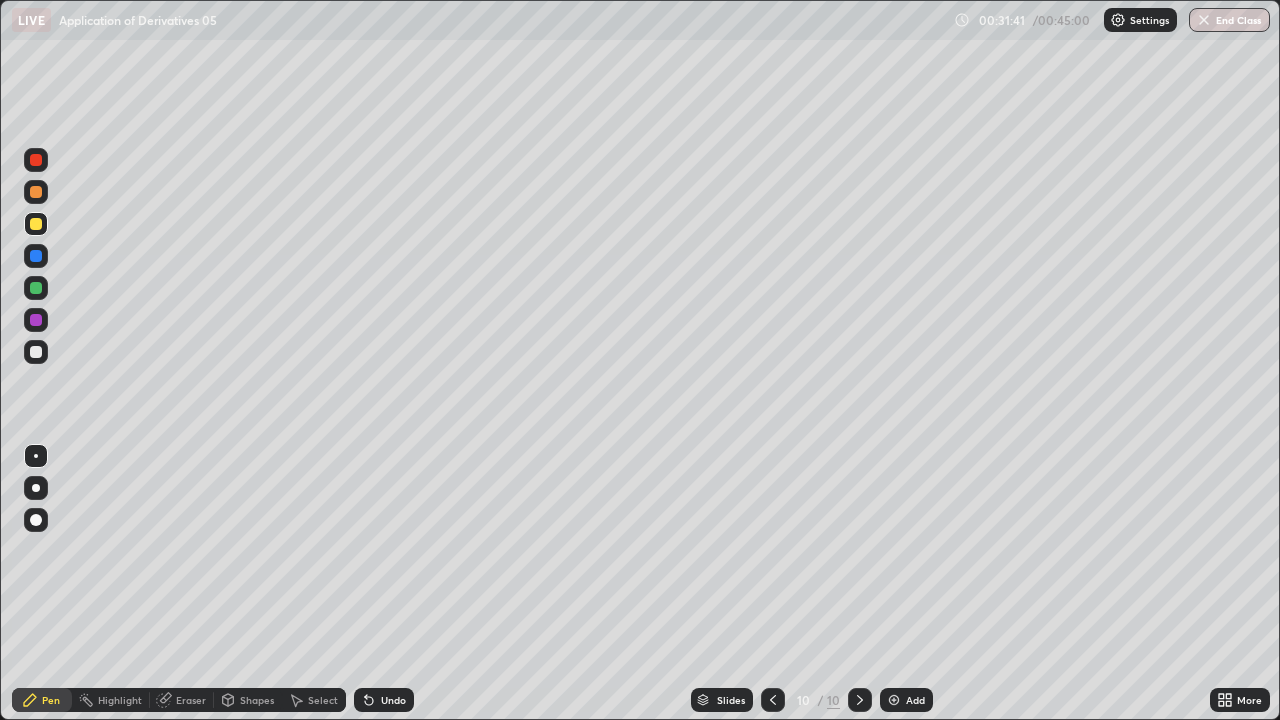 click at bounding box center (36, 352) 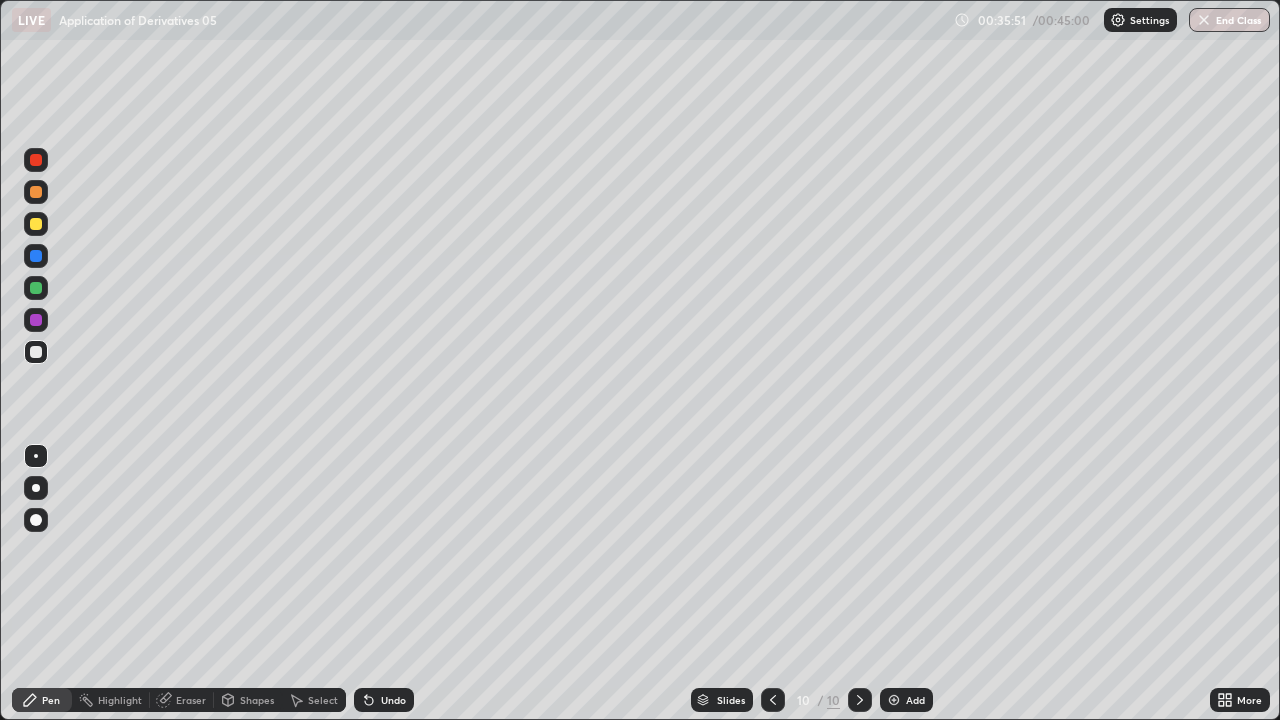 click on "End Class" at bounding box center (1229, 20) 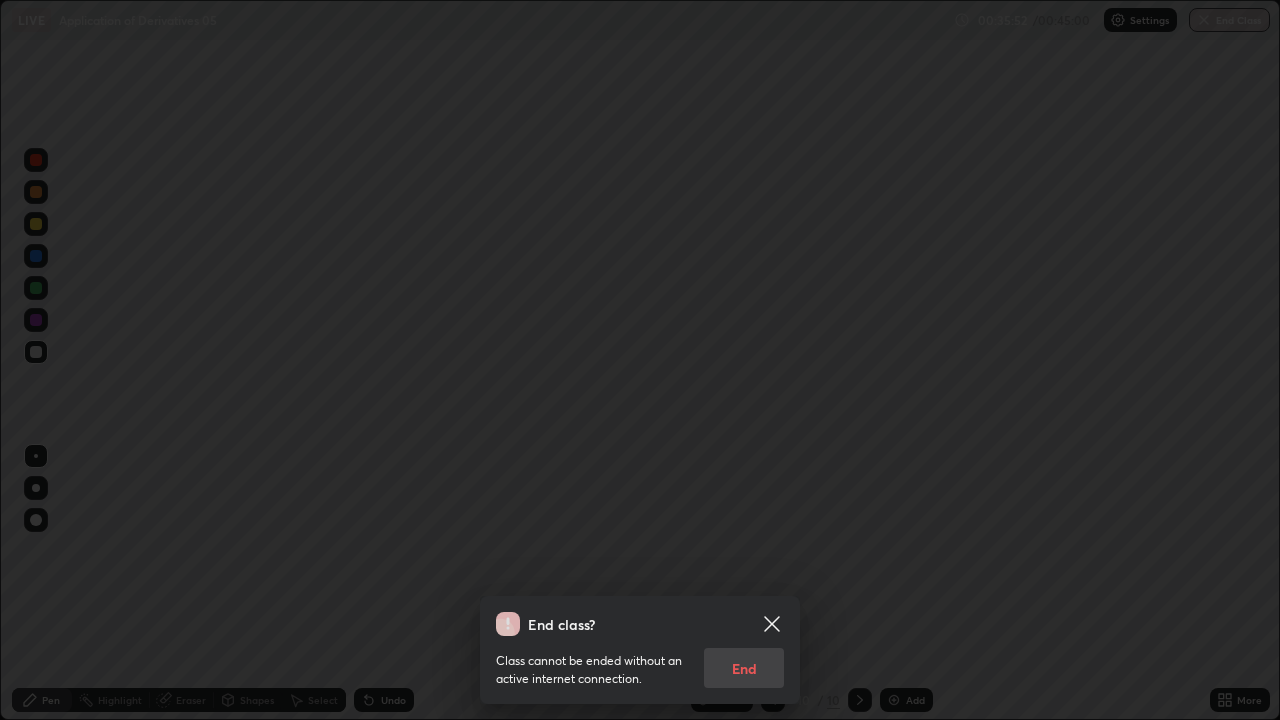 click on "Class cannot be ended without an active internet connection. End" at bounding box center (640, 662) 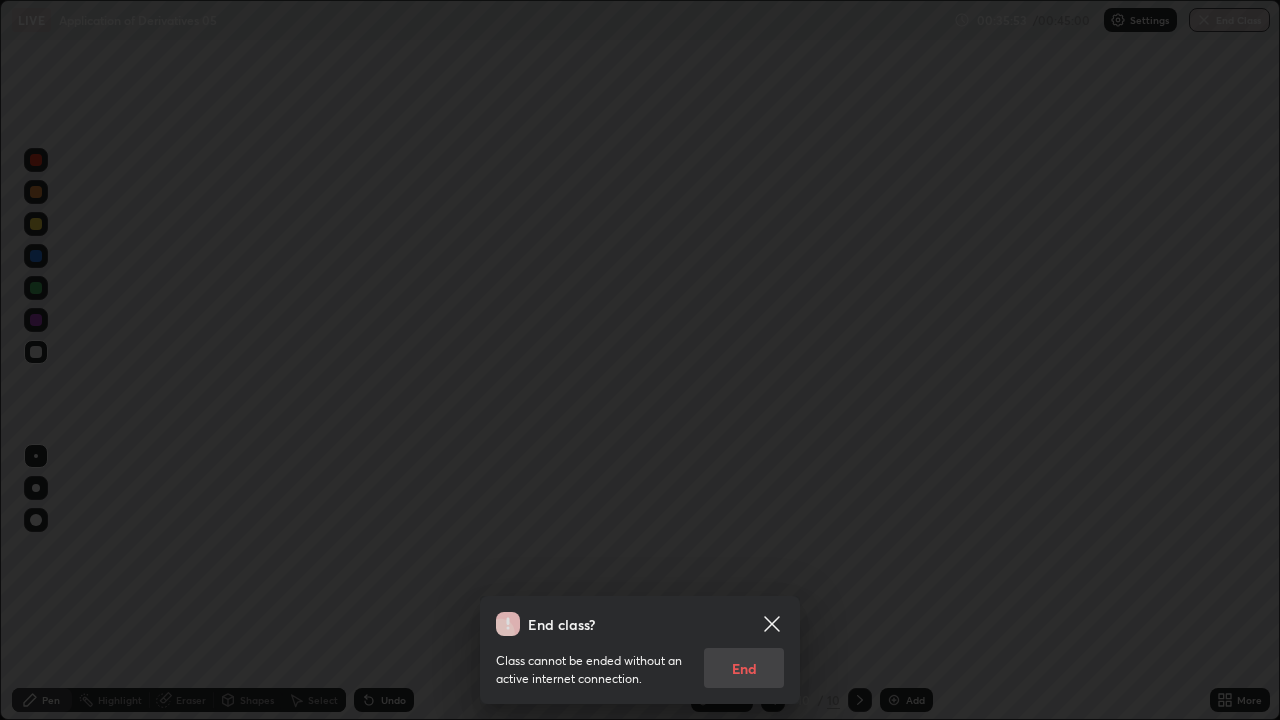 click on "Class cannot be ended without an active internet connection. End" at bounding box center (640, 662) 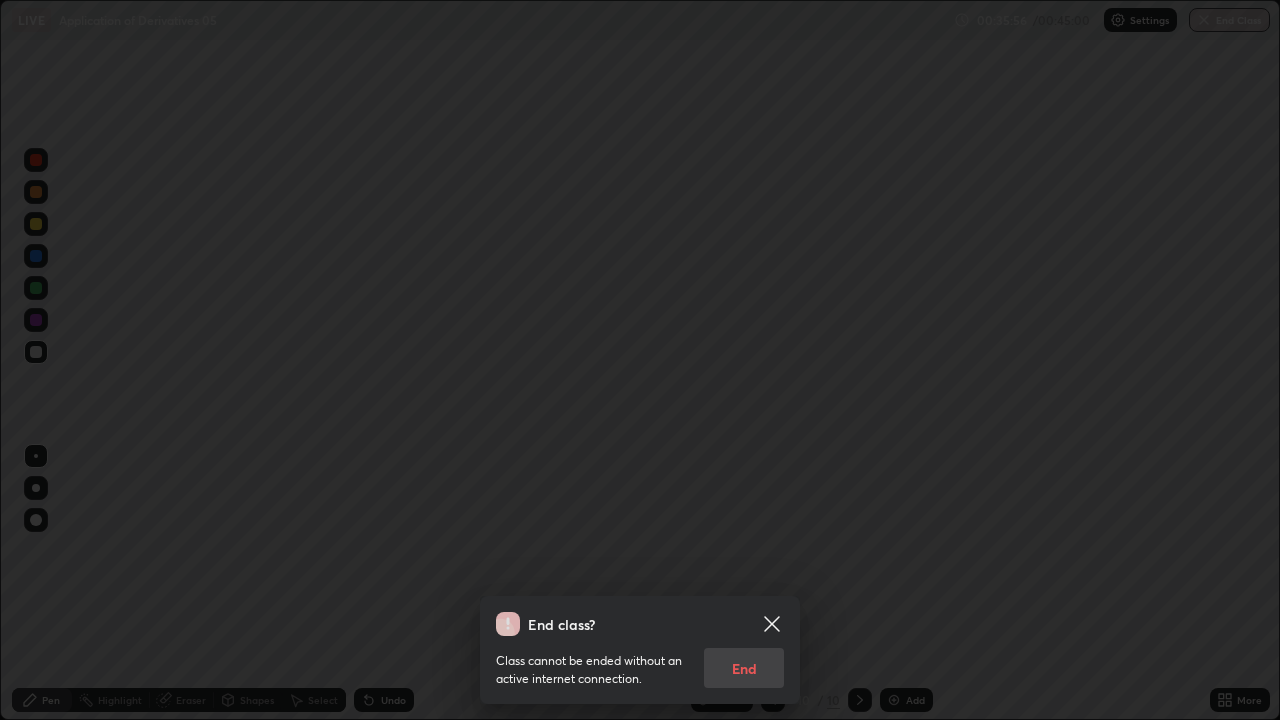 click on "Class cannot be ended without an active internet connection. End" at bounding box center [640, 662] 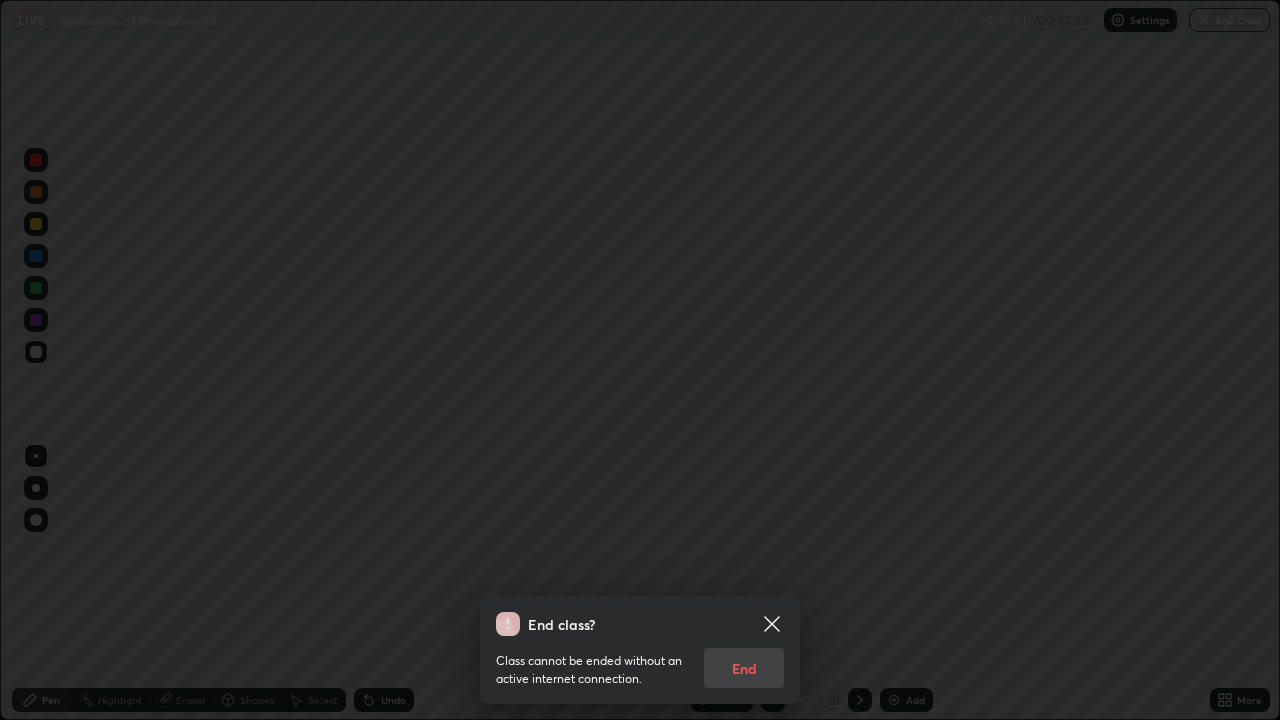 click on "Class cannot be ended without an active internet connection. End" at bounding box center [640, 662] 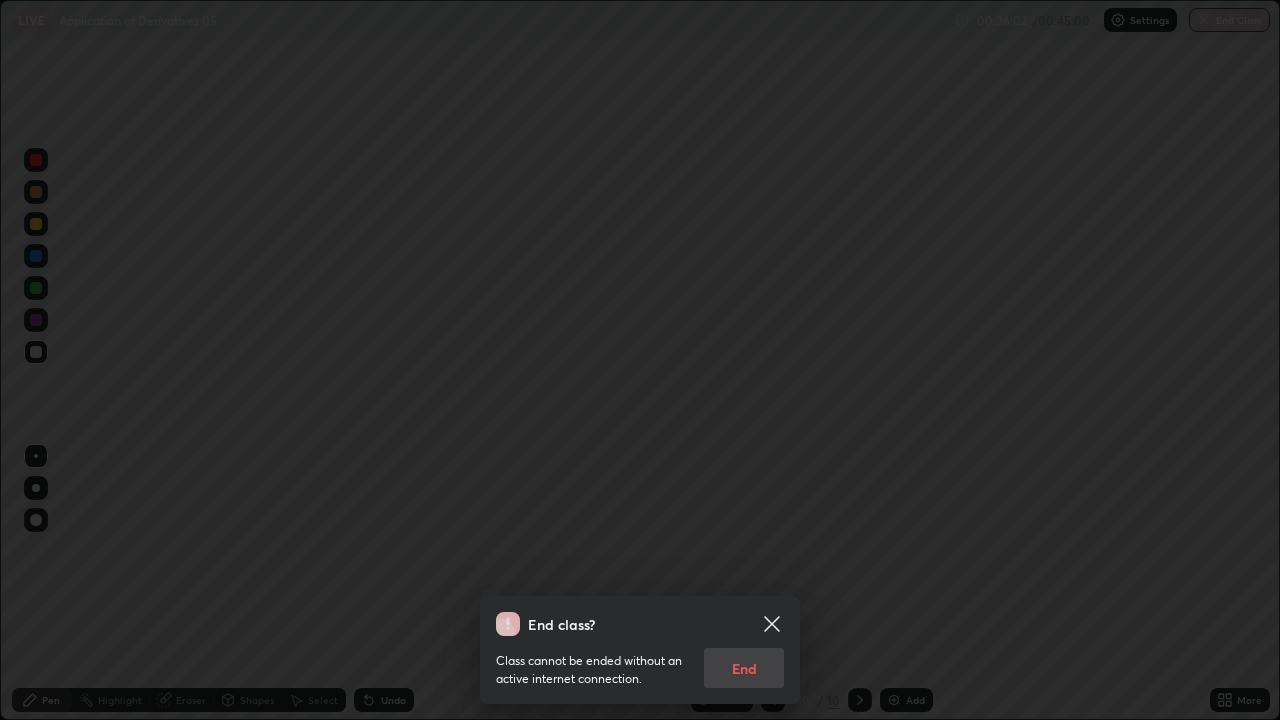 click 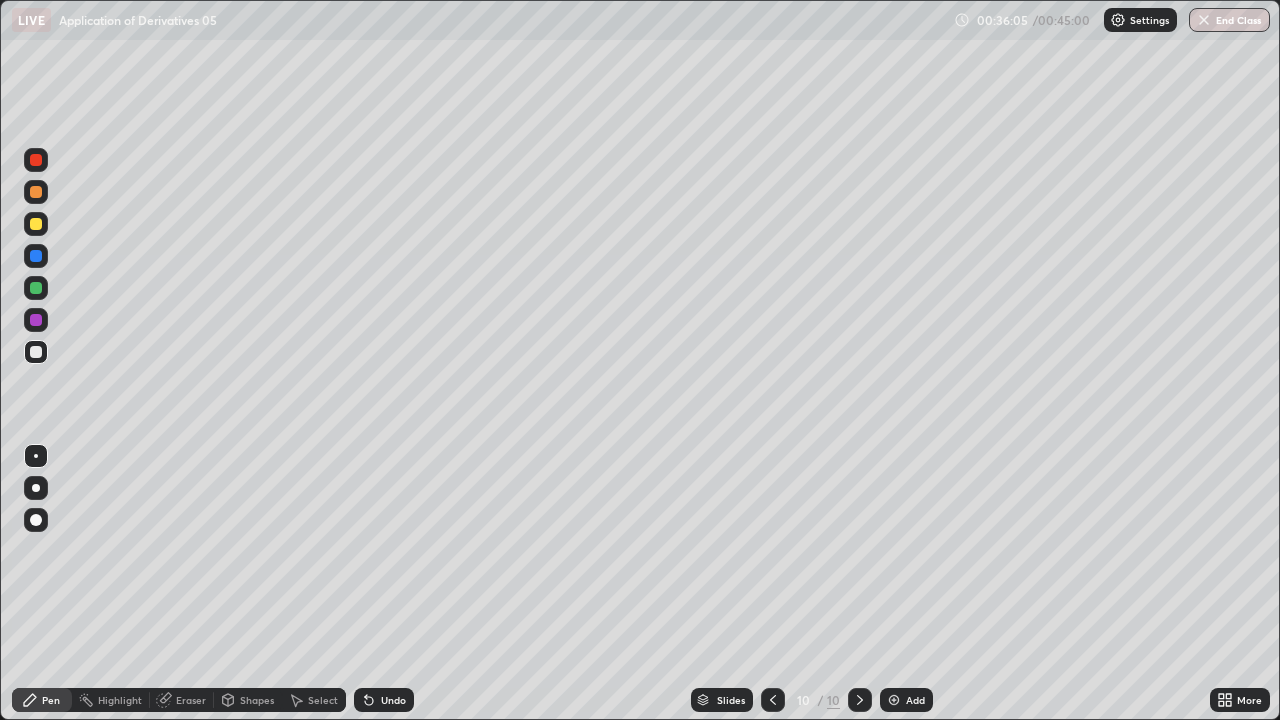 click 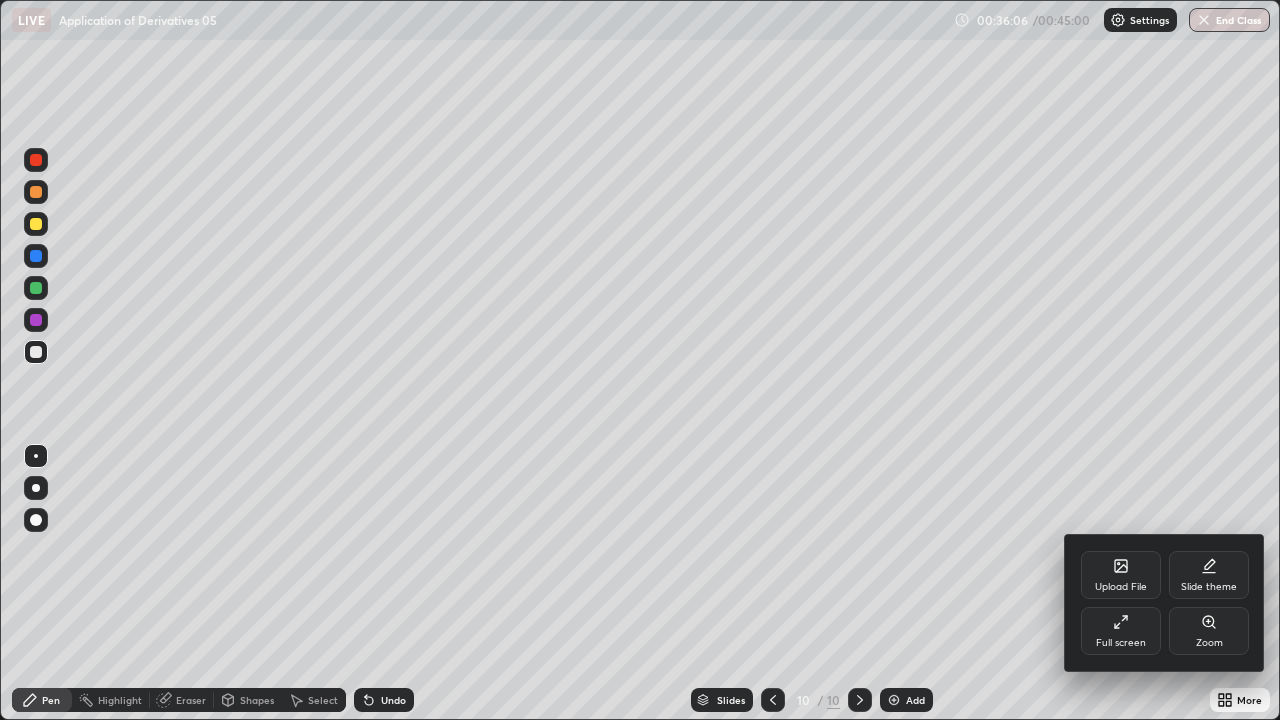 click on "Full screen" at bounding box center (1121, 643) 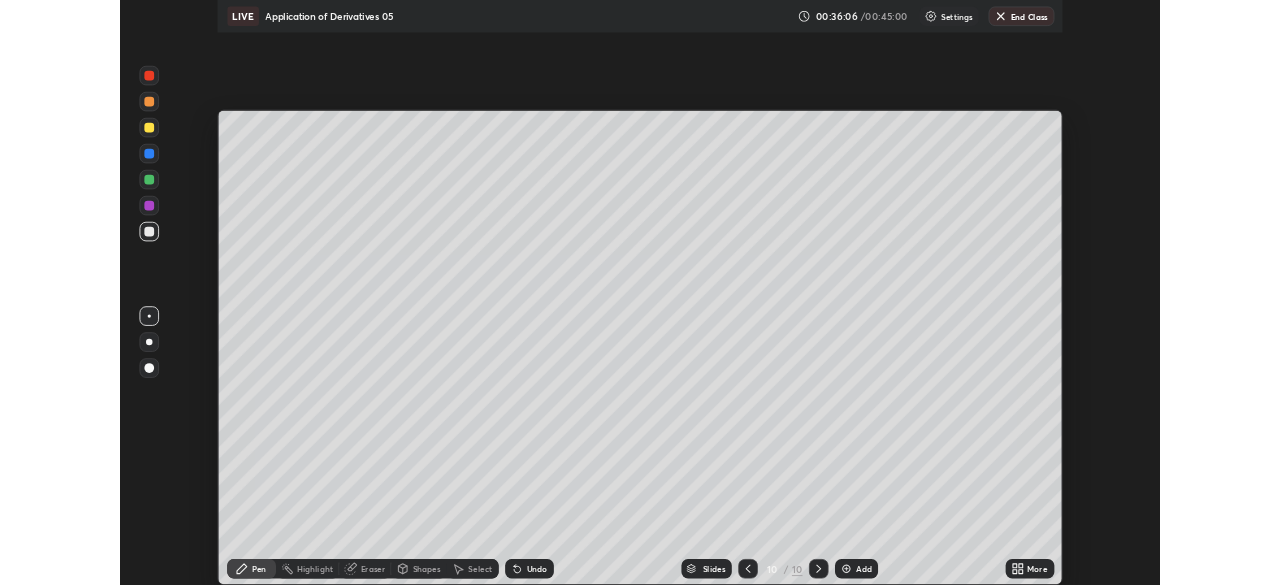 scroll, scrollTop: 585, scrollLeft: 1280, axis: both 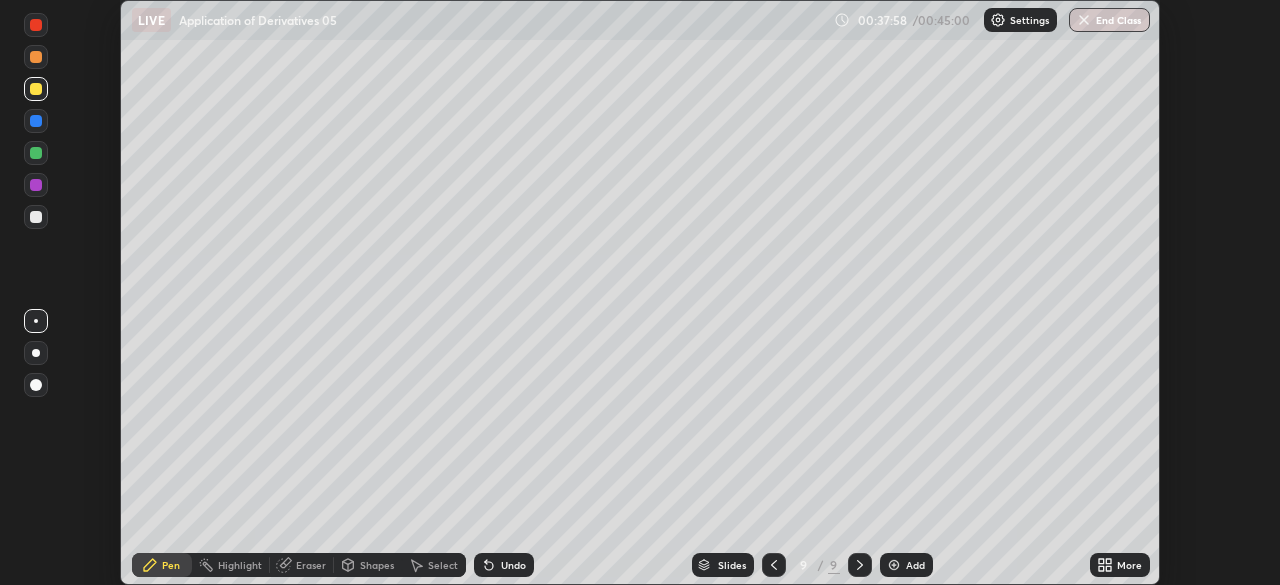 click on "End Class" at bounding box center [1109, 20] 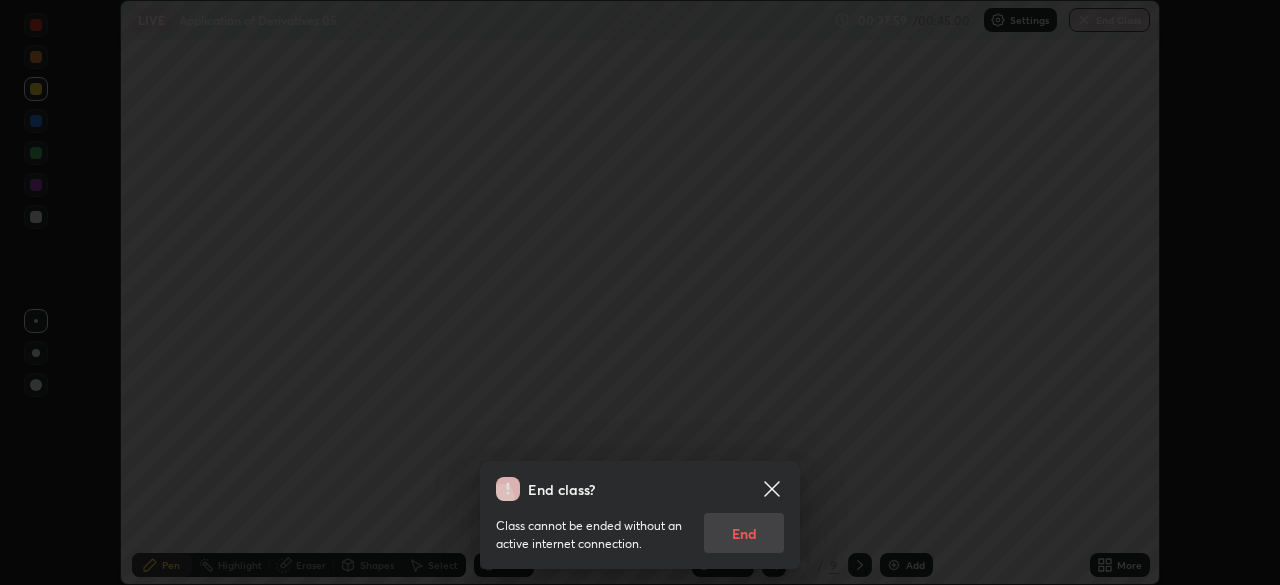 click on "Class cannot be ended without an active internet connection. End" at bounding box center [640, 527] 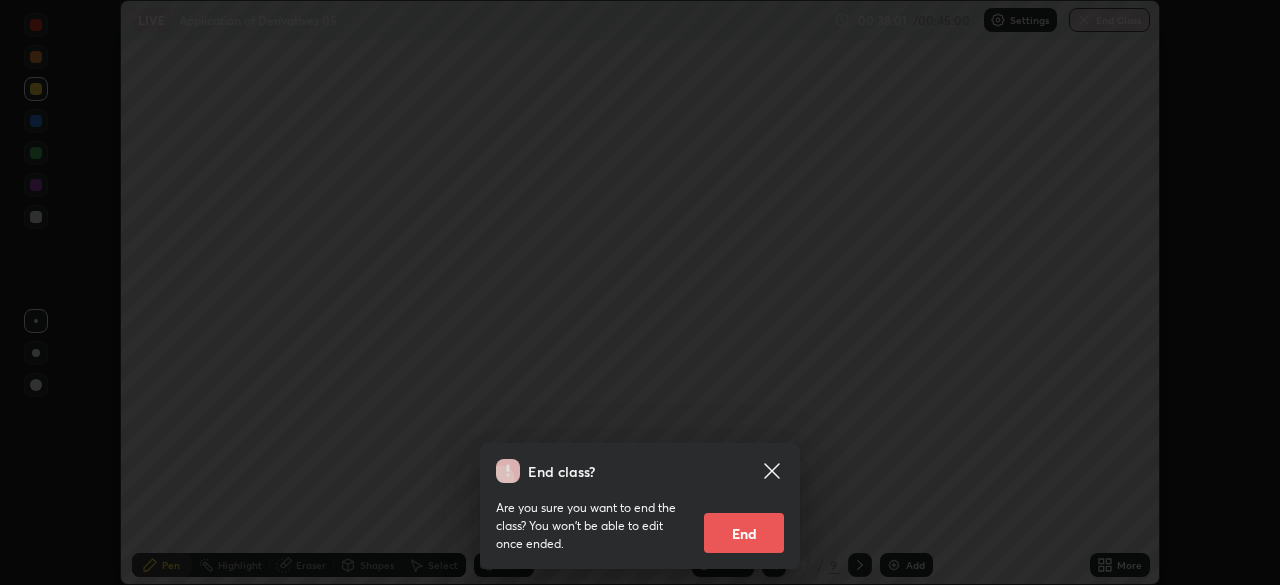 click on "End" at bounding box center (744, 533) 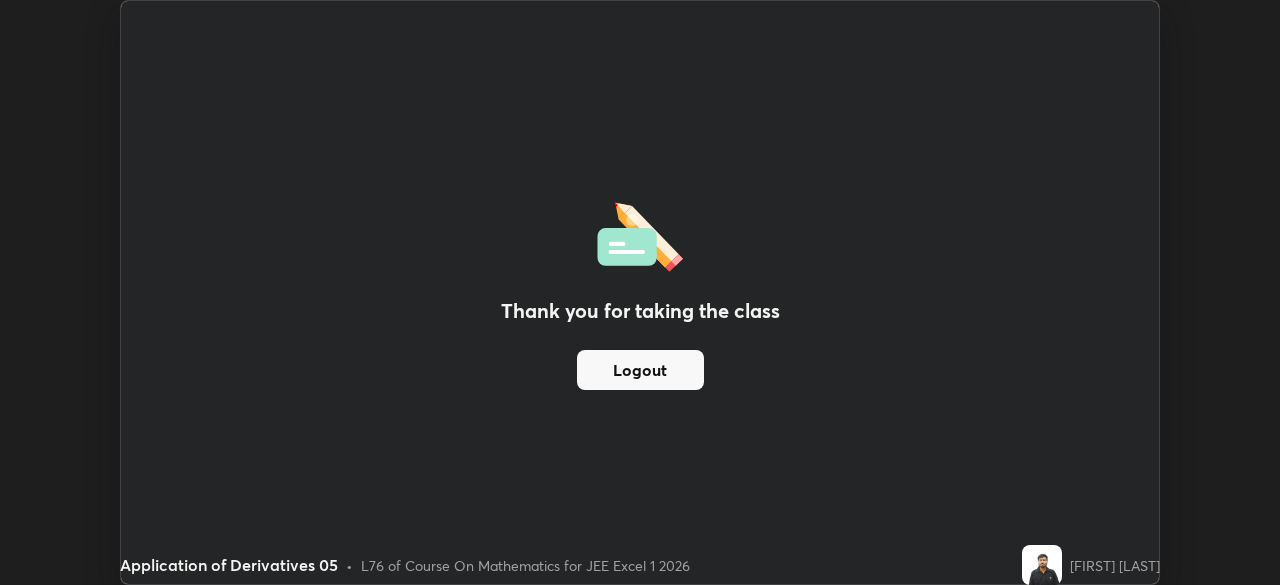 click on "Thank you for taking the class Logout" at bounding box center (640, 292) 